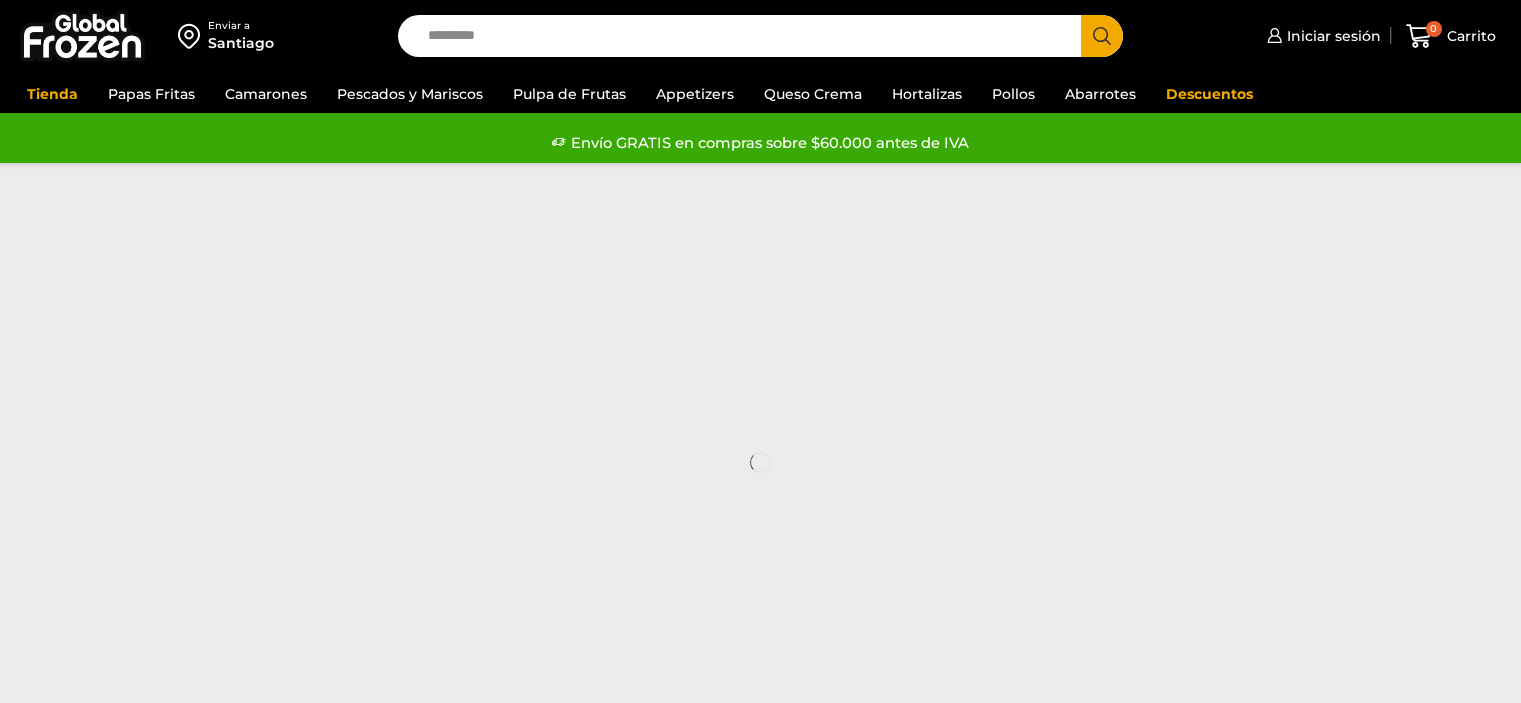 scroll, scrollTop: 0, scrollLeft: 0, axis: both 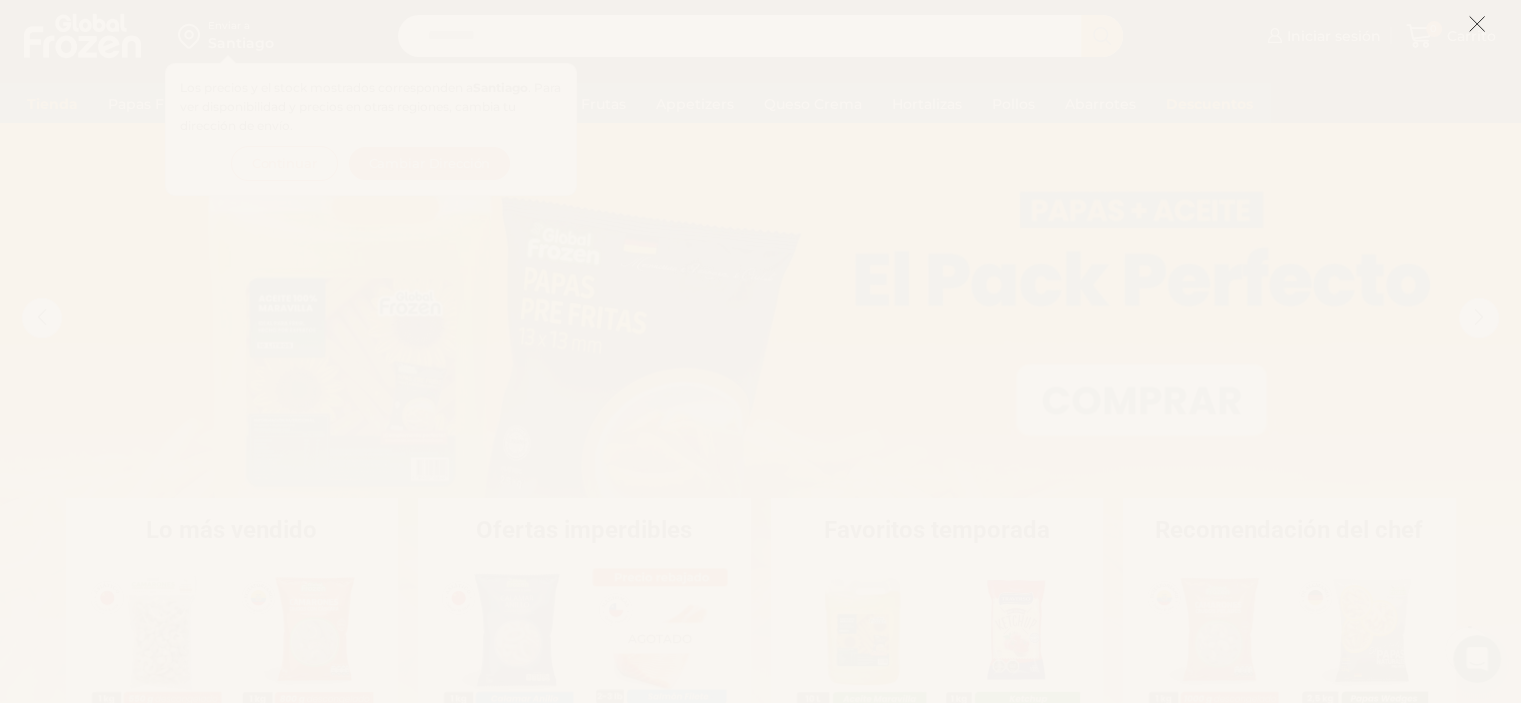 click 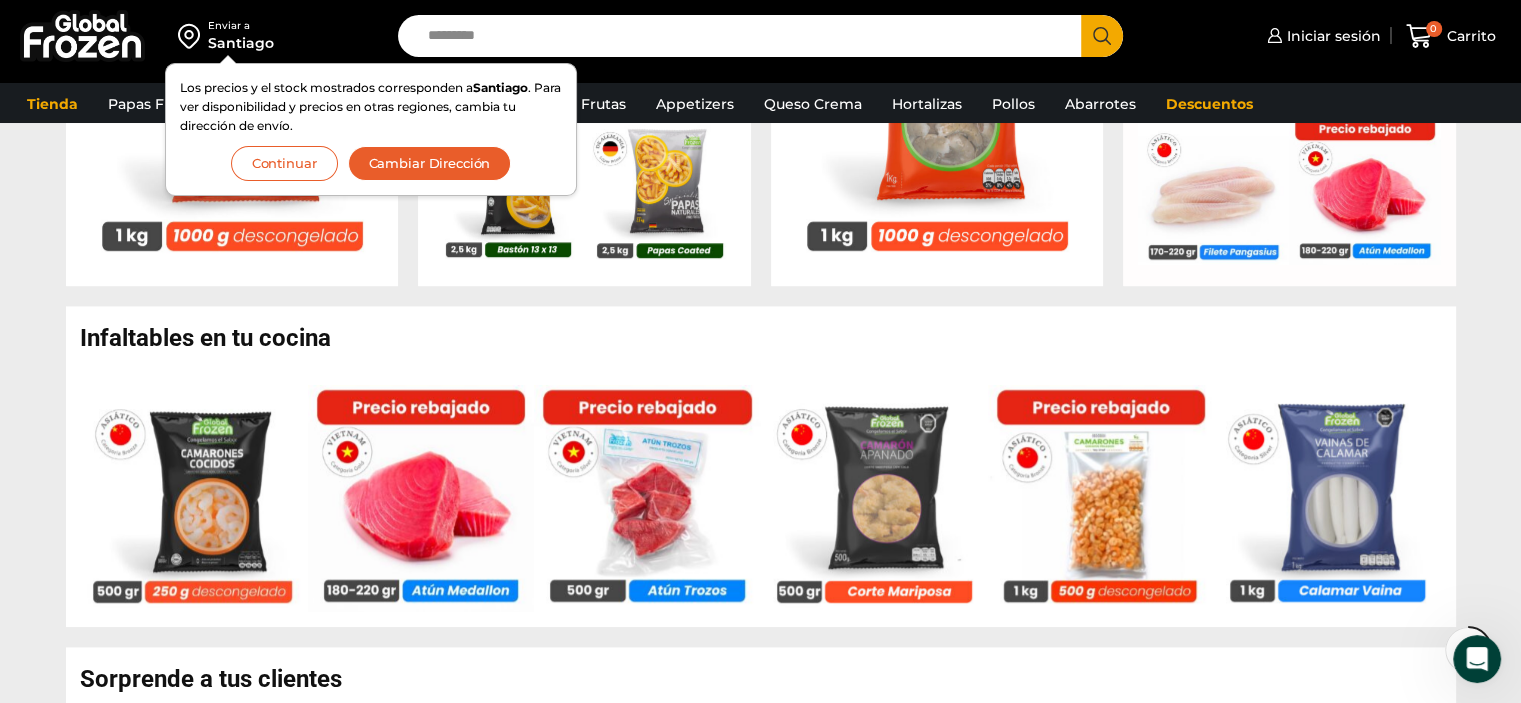 scroll, scrollTop: 1067, scrollLeft: 0, axis: vertical 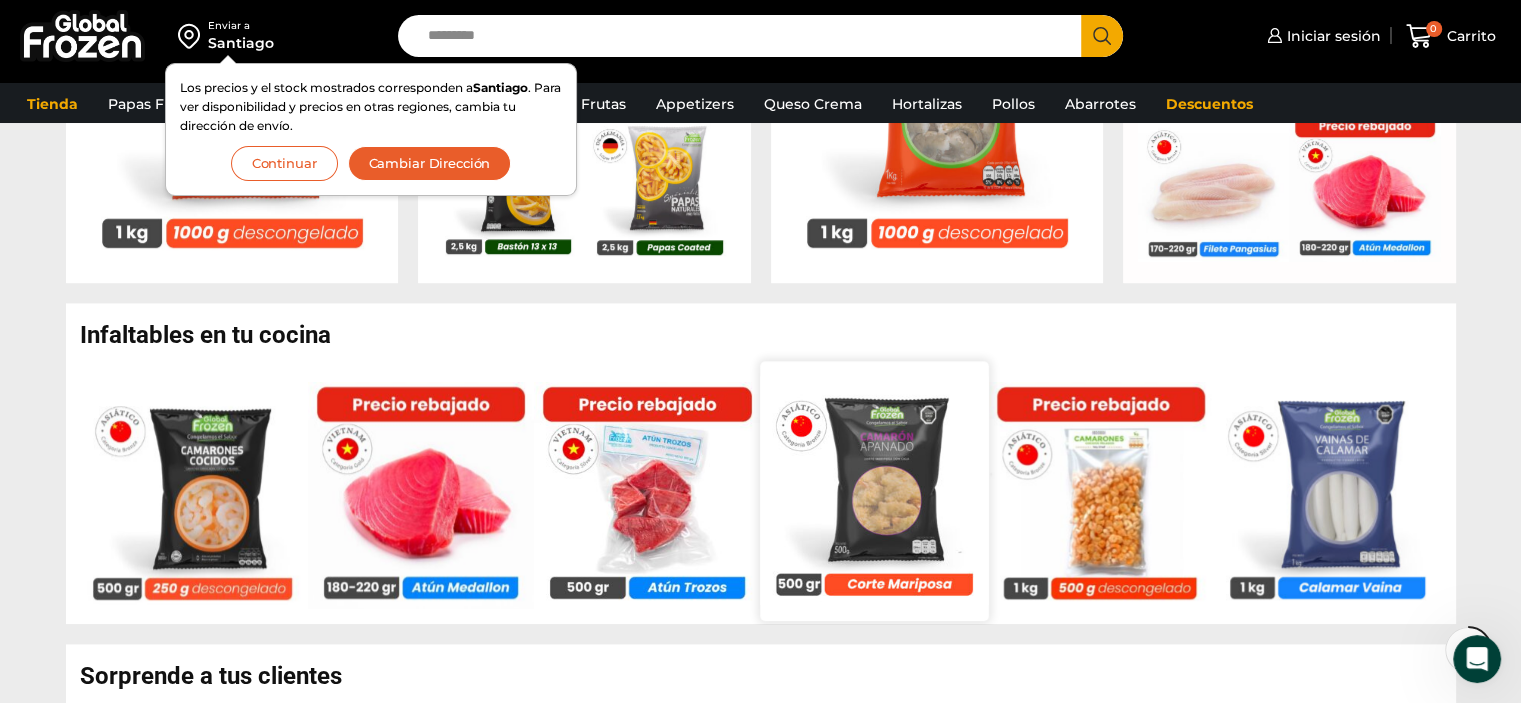 click at bounding box center [874, 490] 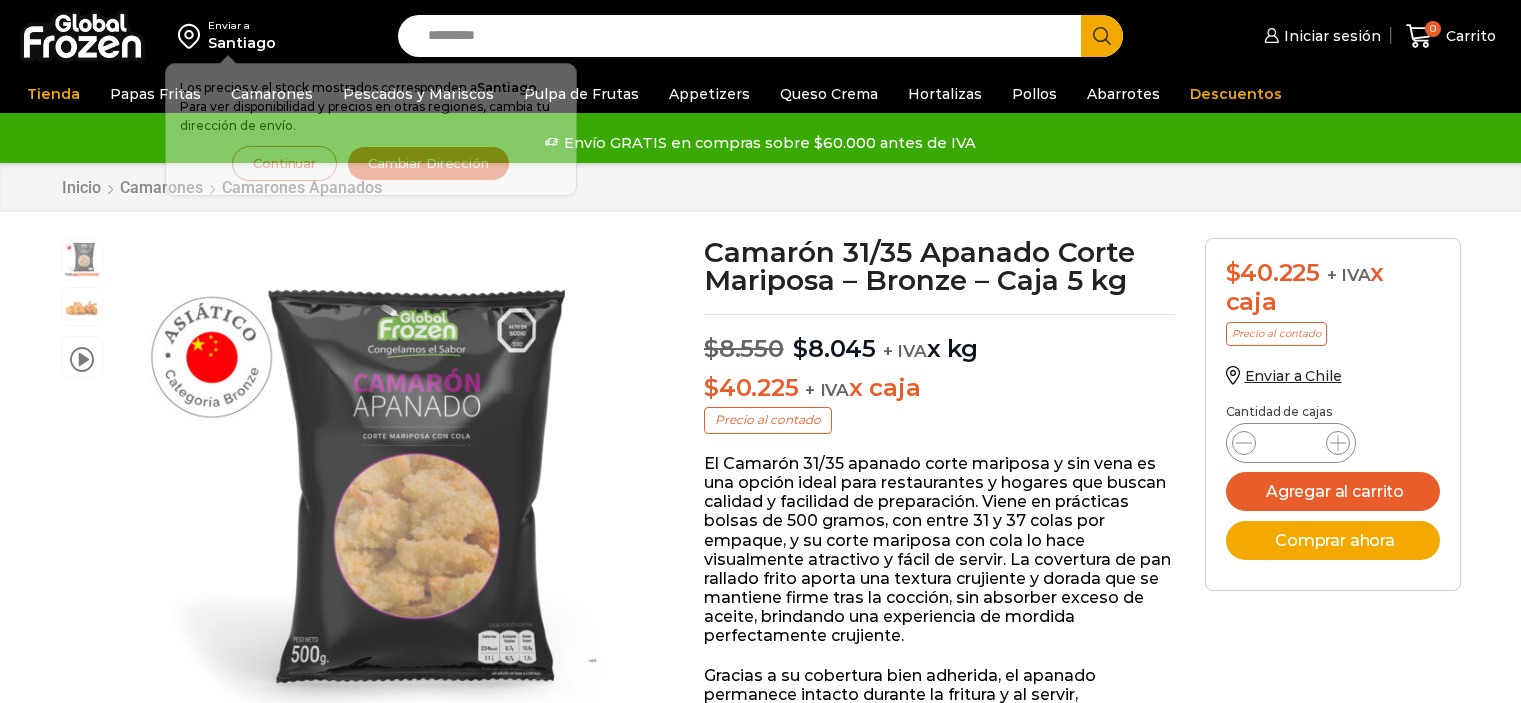 scroll, scrollTop: 0, scrollLeft: 0, axis: both 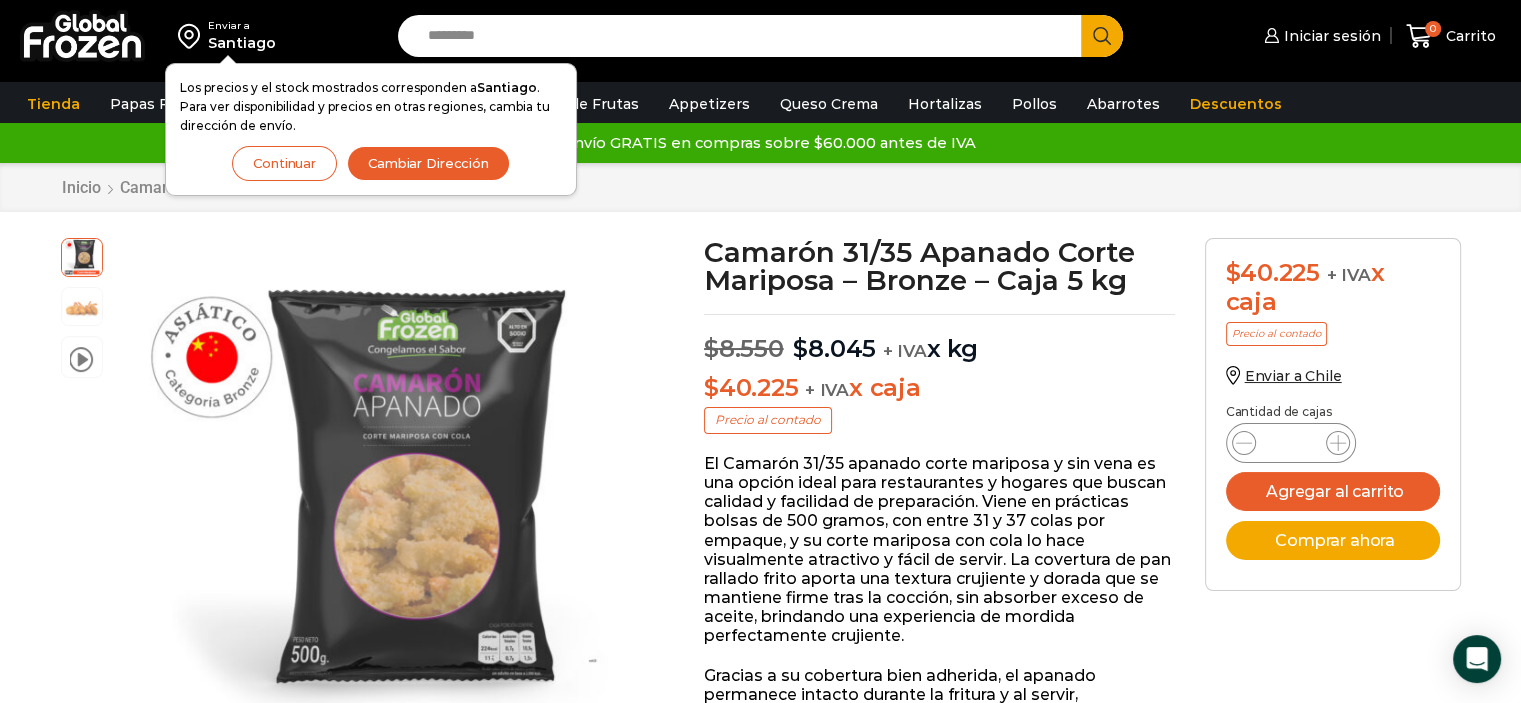 click on "Tienda
Papas Fritas
Papas Bastón
Papas Especiales
Camarones
Camarones Crudos Pelados sin Vena
Camarones Crudos con Cáscara
Camarones Cocidos Pelados
Camarones Cocidos Pelados sin Vena
Camarones Apanados
Camarones Enteros
Pescados y Mariscos
Atún
Calamar
Centolla
Jaiba
Kanikama
Merluza
Ostión
Pangasius
Pulpo
Salmón
Surtido de Mariscos
Tilapia
Pulpa de Frutas
Appetizers
Queso Crema
Hortalizas
Pollos
Abarrotes
Aceite
Salsas
Soya
Vinagre
Descuentos" at bounding box center (760, 104) 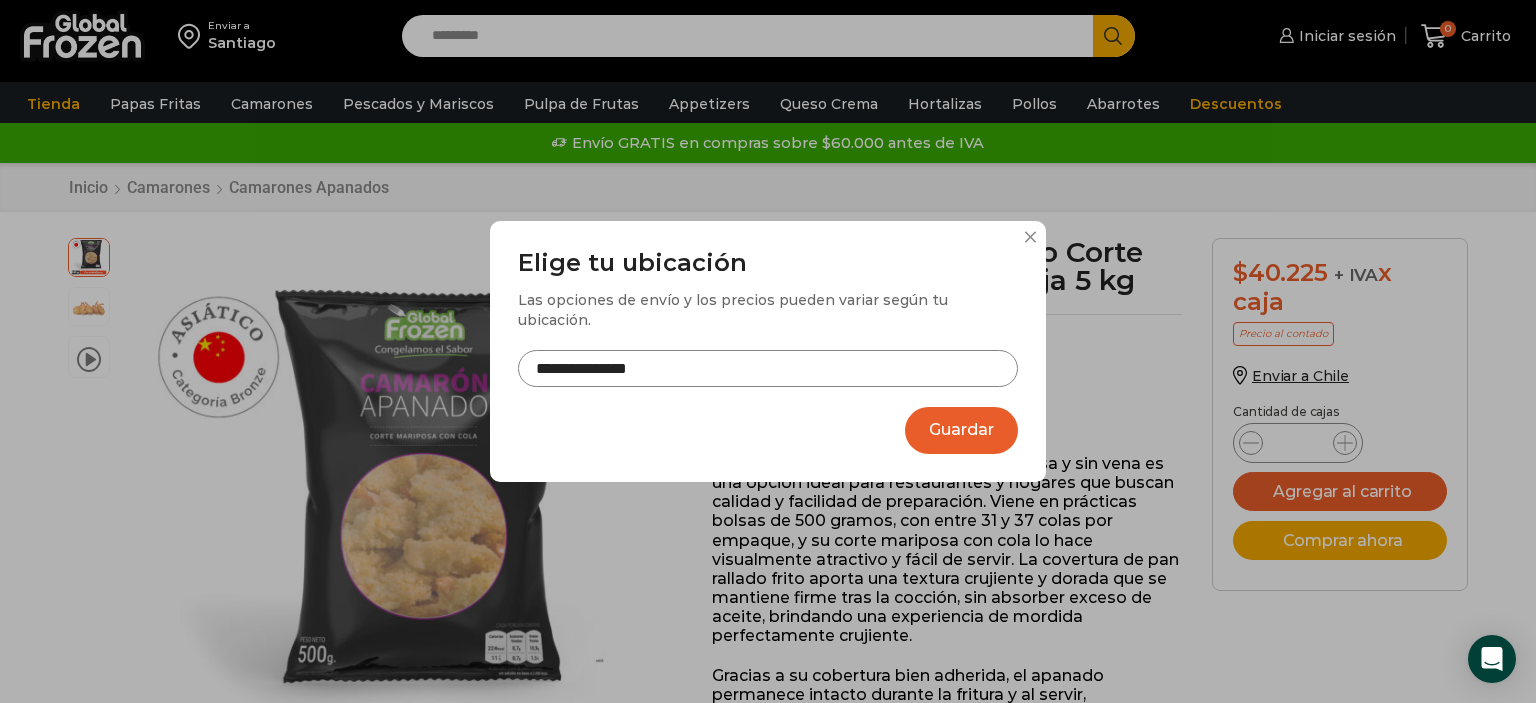 click on "**********" at bounding box center [768, 368] 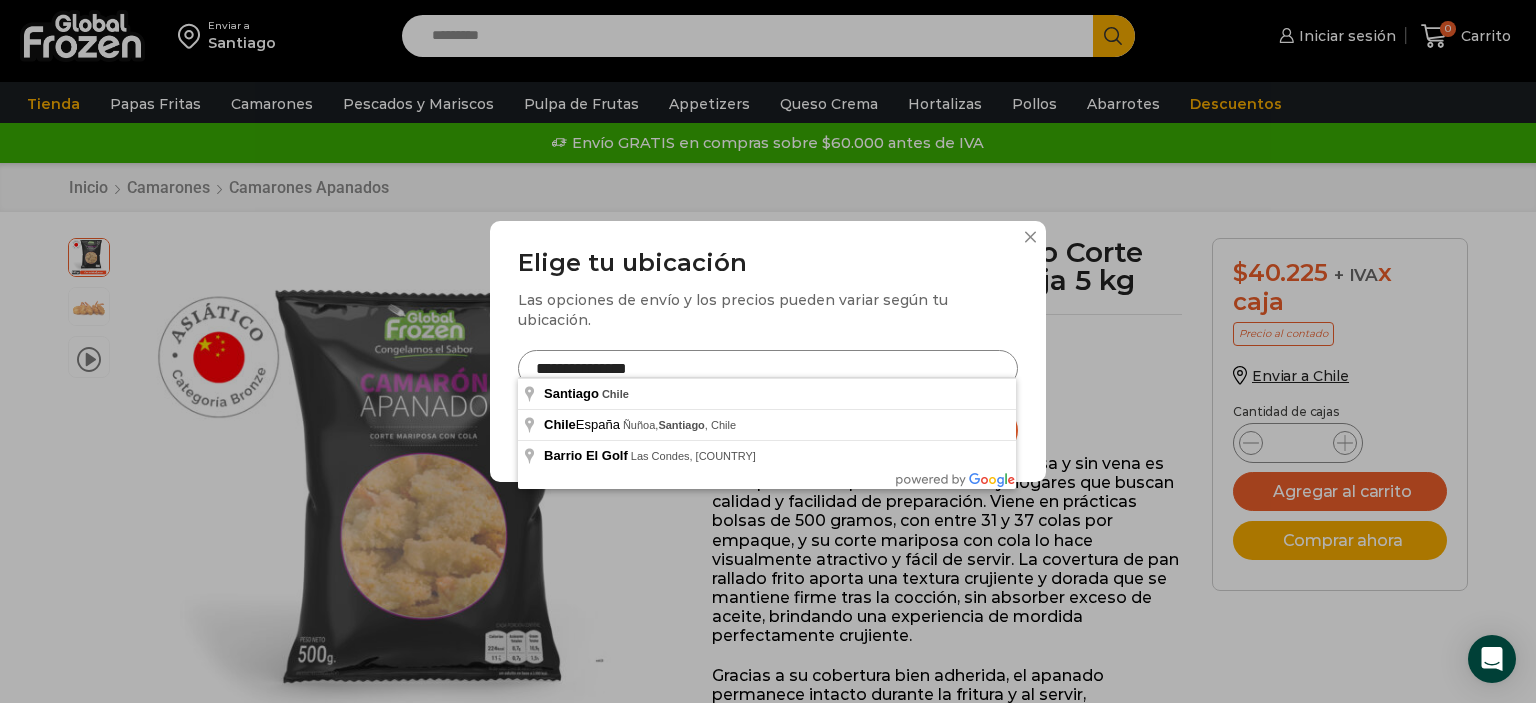 click on "**********" at bounding box center [768, 368] 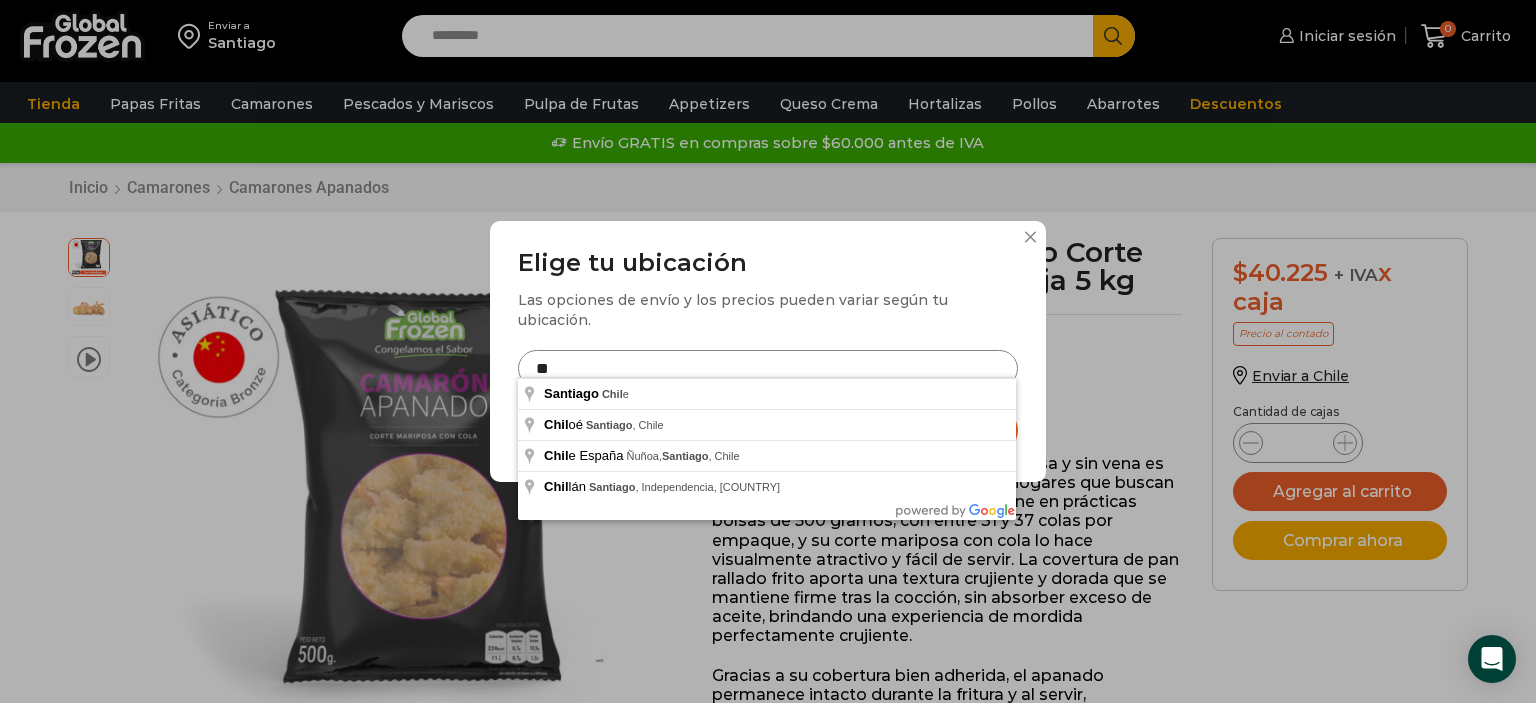 type on "*" 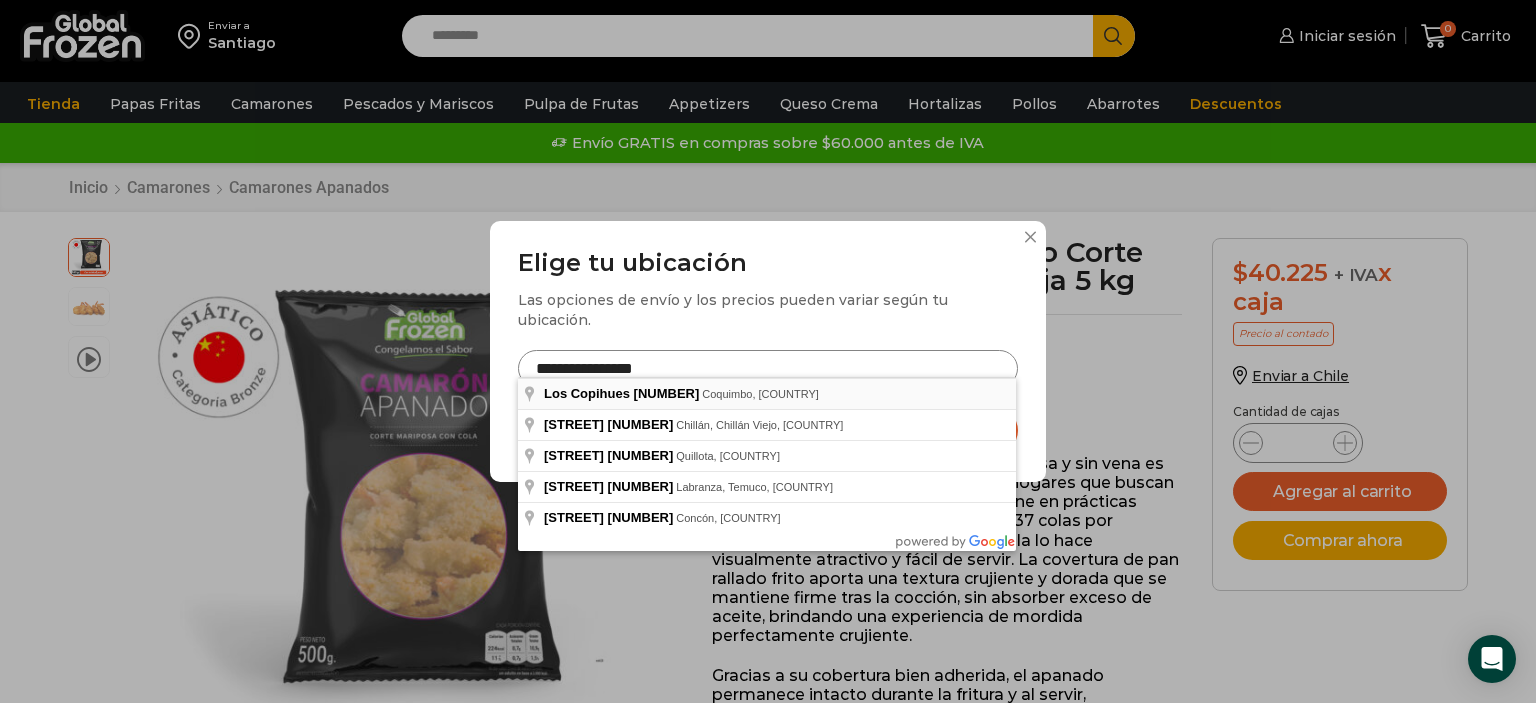 type on "**********" 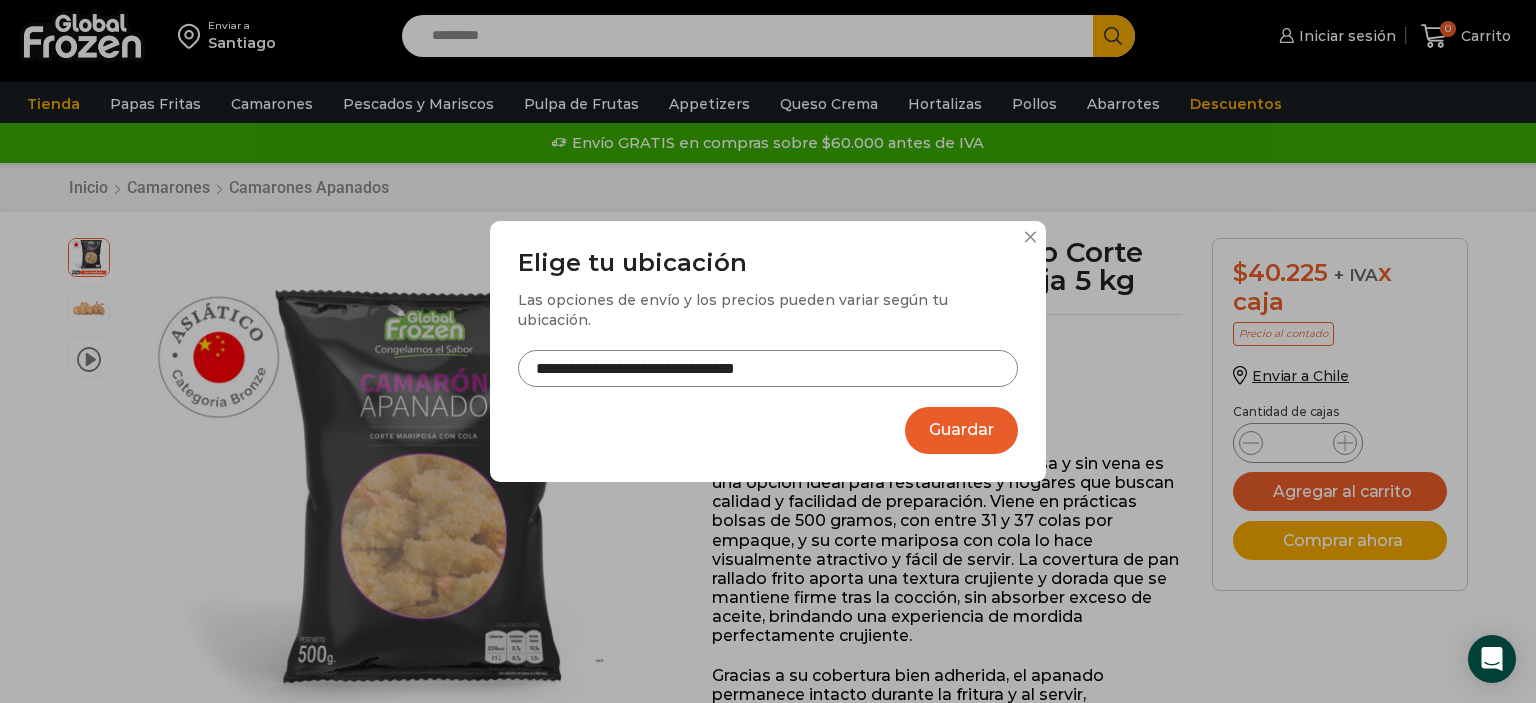 click on "Guardar" at bounding box center (961, 430) 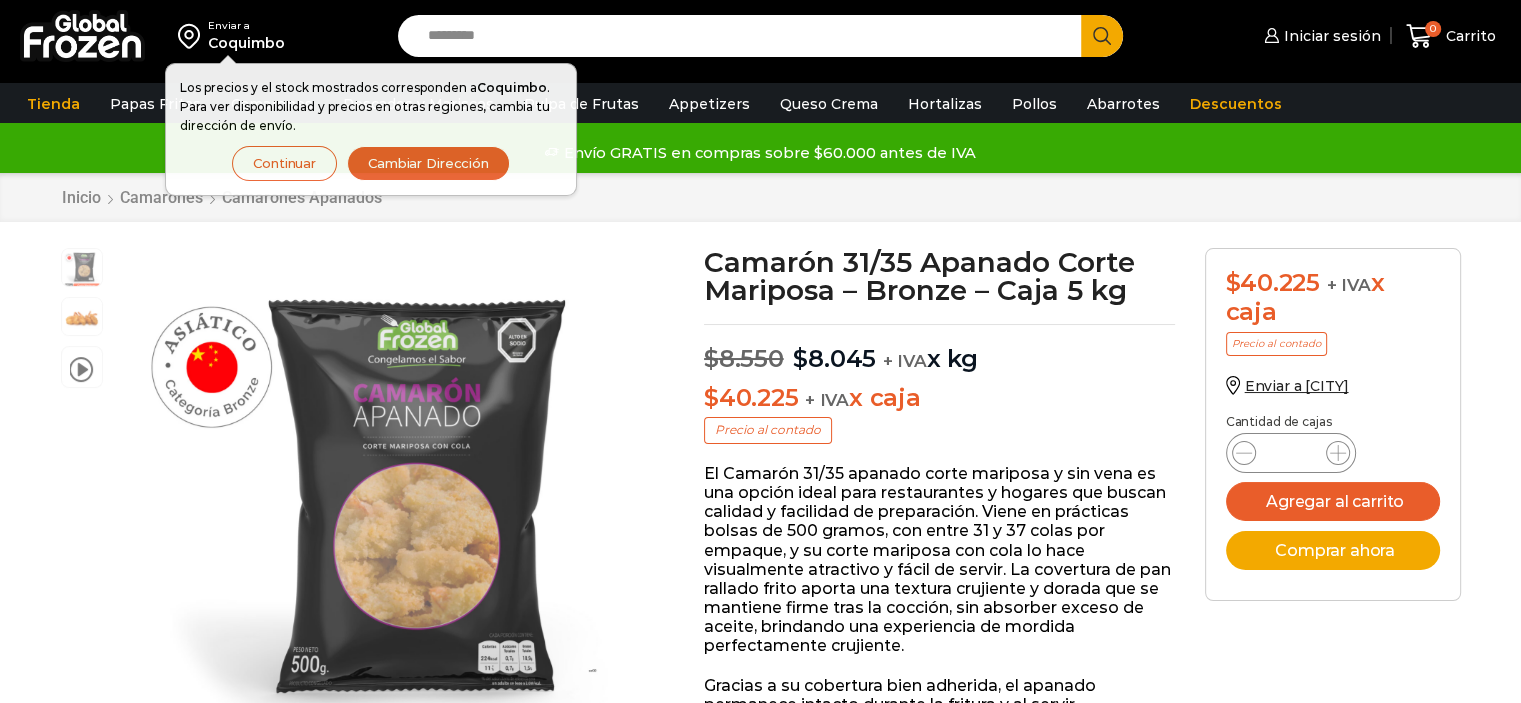 scroll, scrollTop: 0, scrollLeft: 0, axis: both 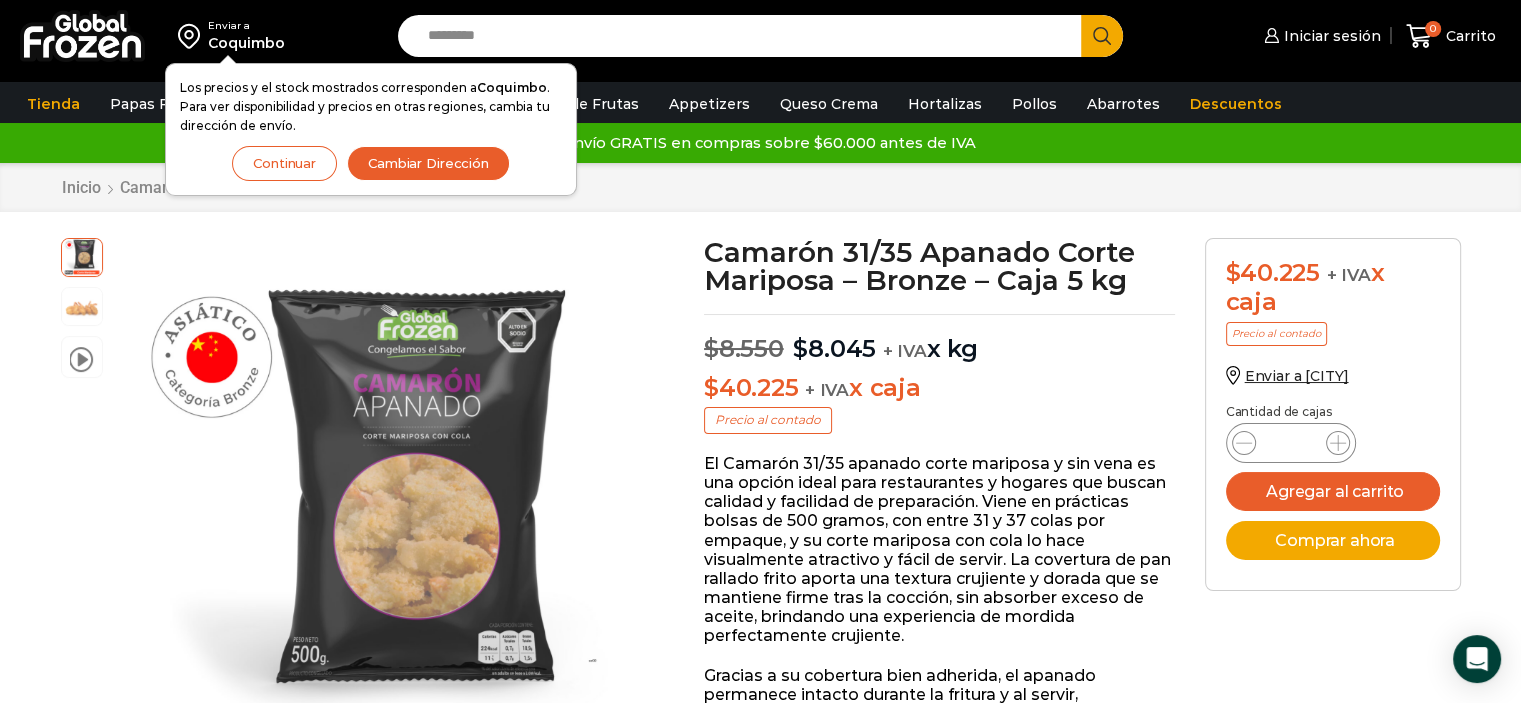 click on "Continuar" at bounding box center [284, 163] 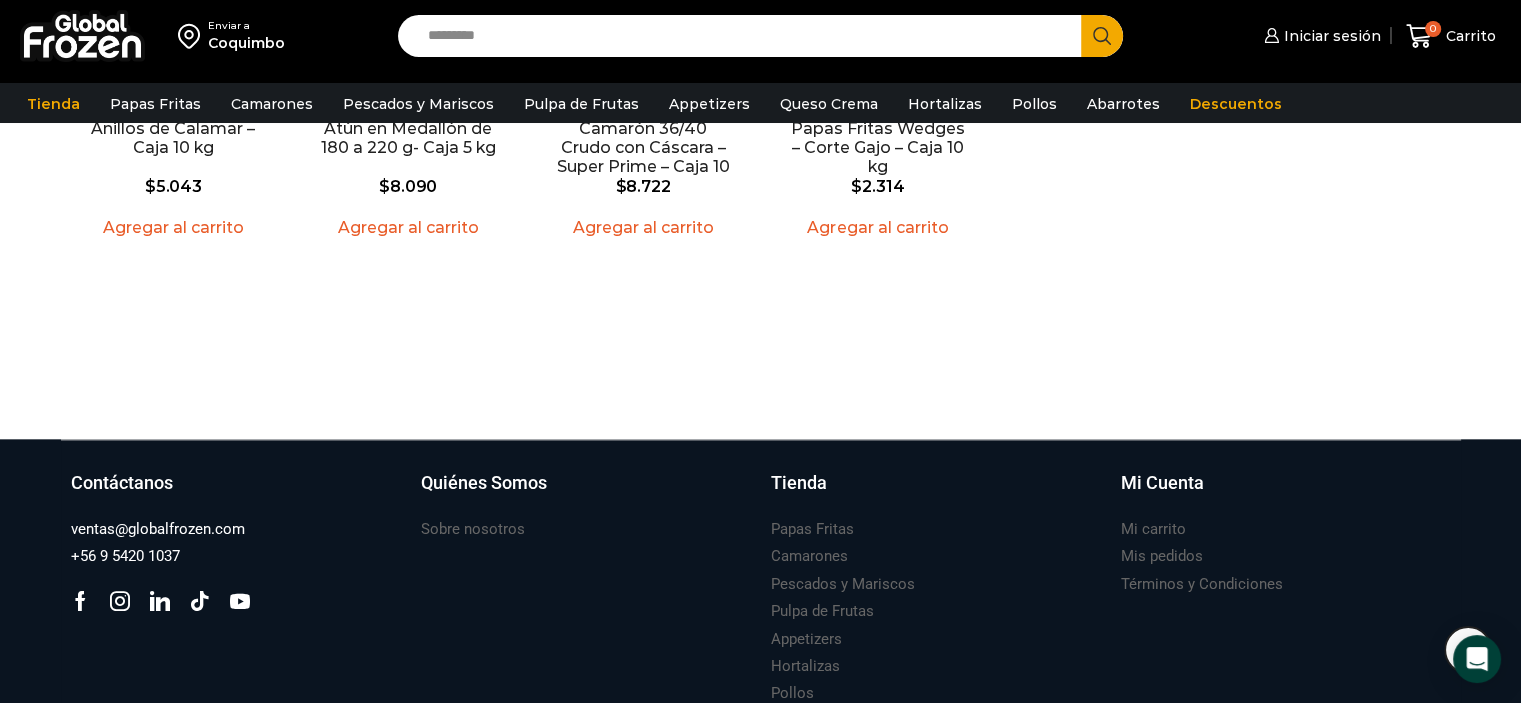scroll, scrollTop: 2256, scrollLeft: 0, axis: vertical 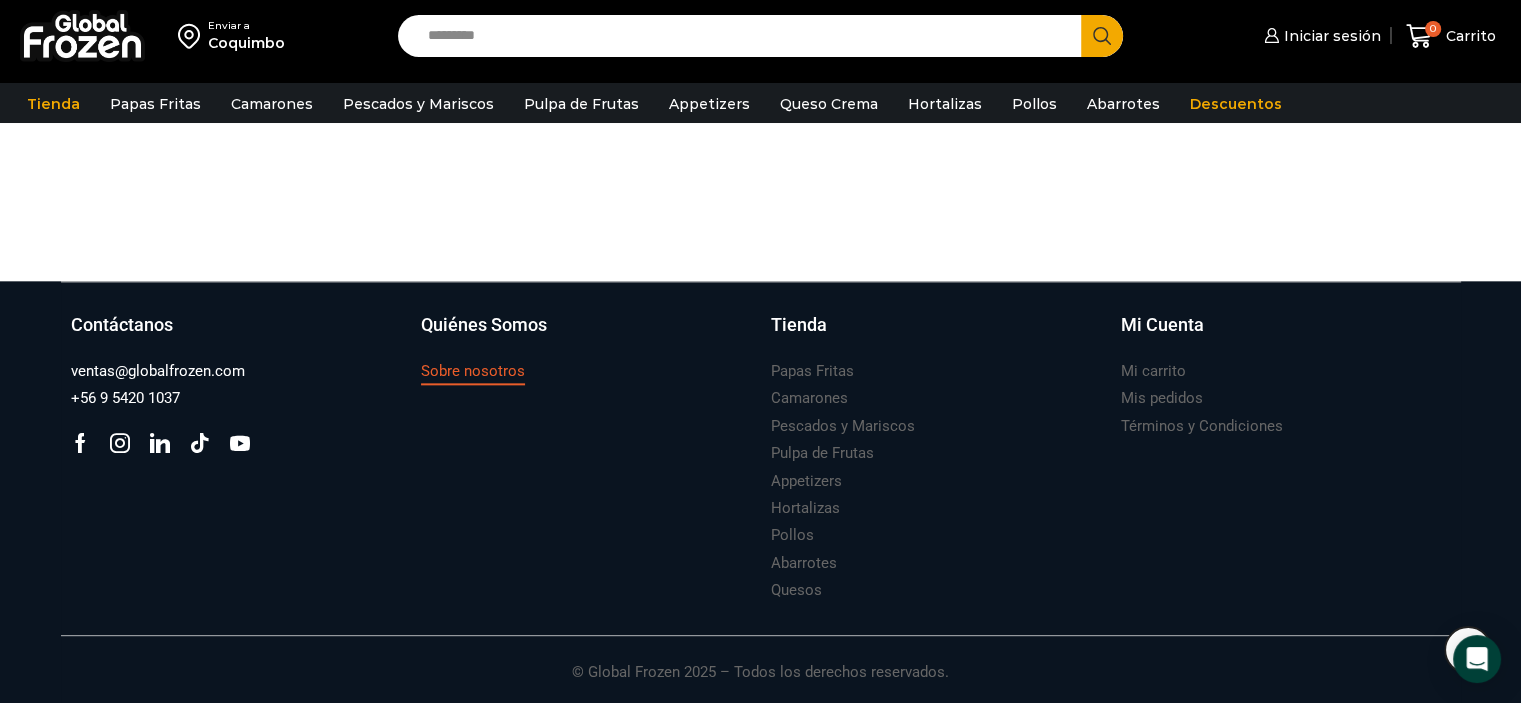 click on "Sobre nosotros" at bounding box center (473, 371) 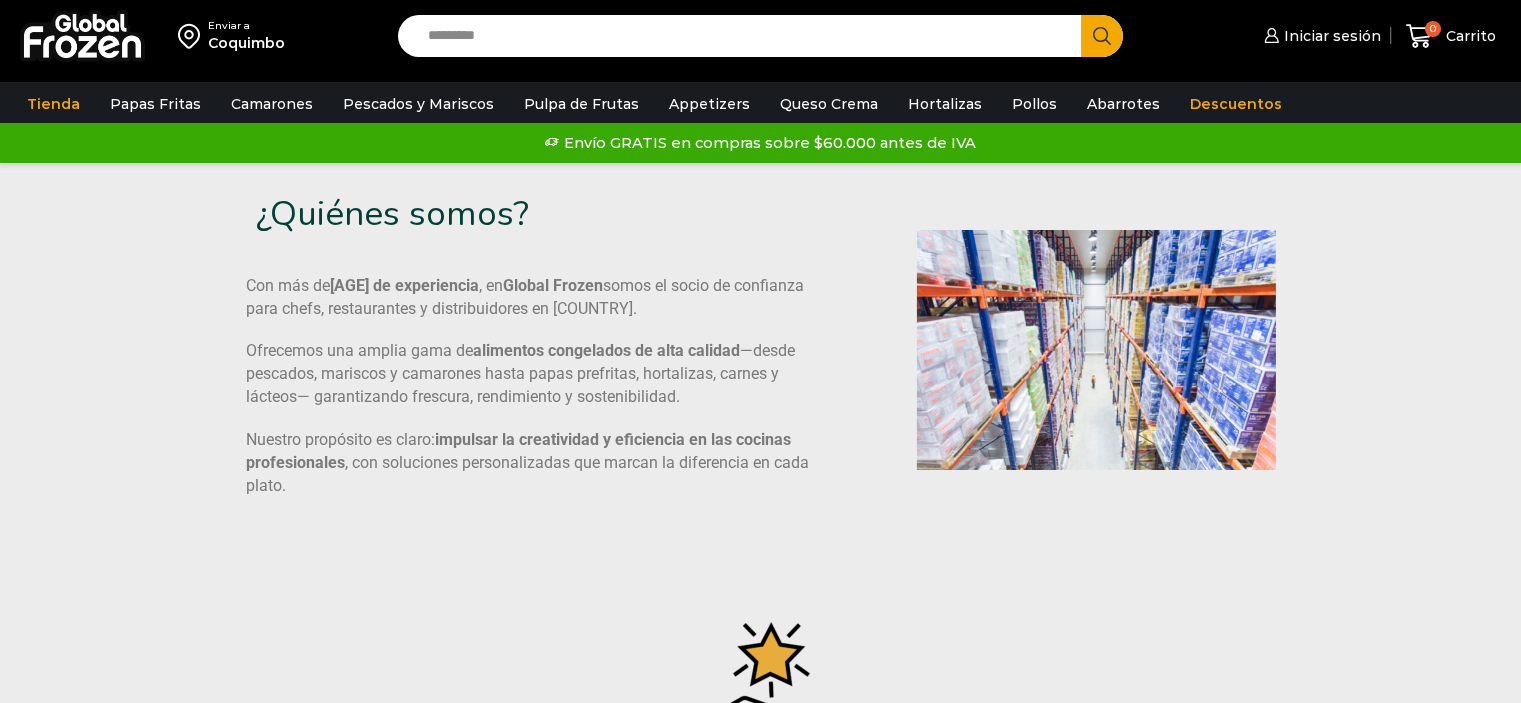 scroll, scrollTop: 0, scrollLeft: 0, axis: both 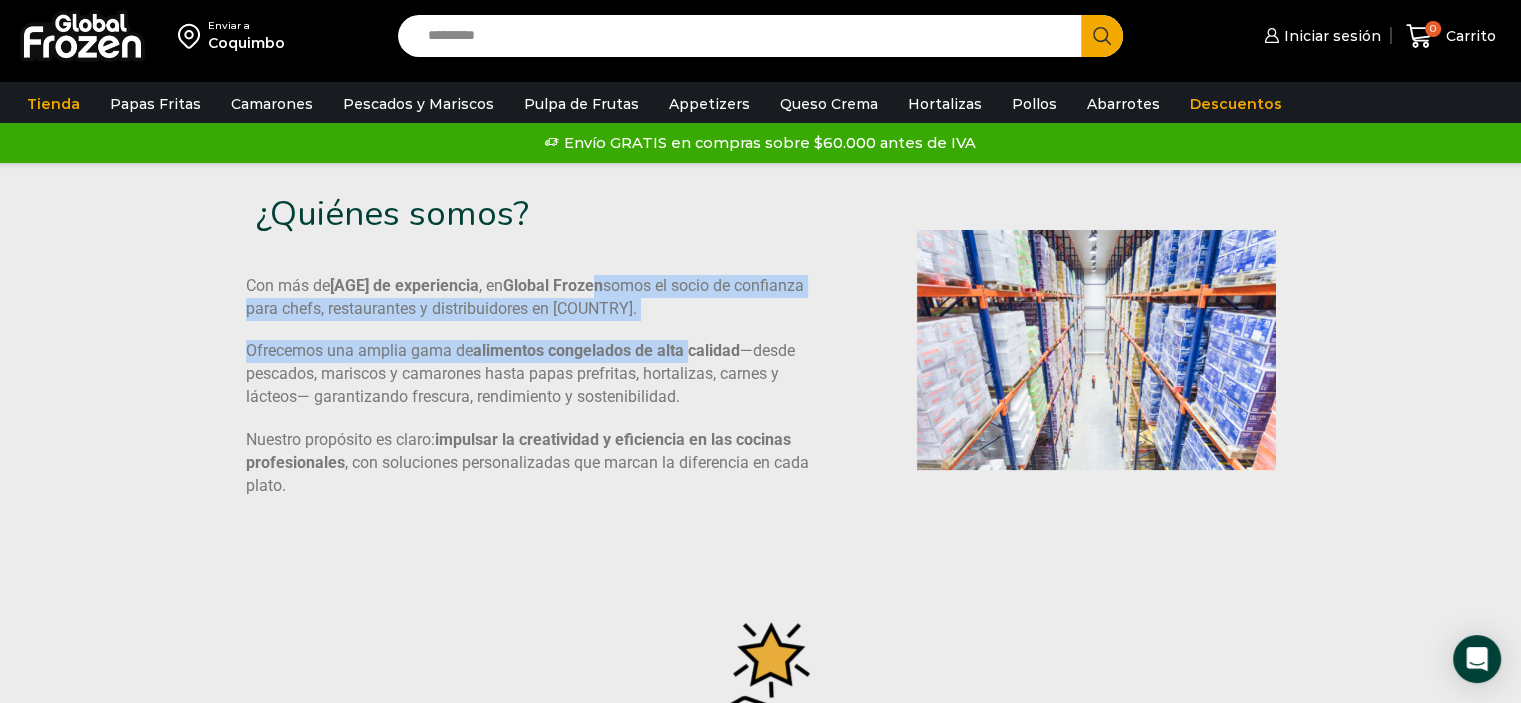 drag, startPoint x: 622, startPoint y: 279, endPoint x: 693, endPoint y: 347, distance: 98.31073 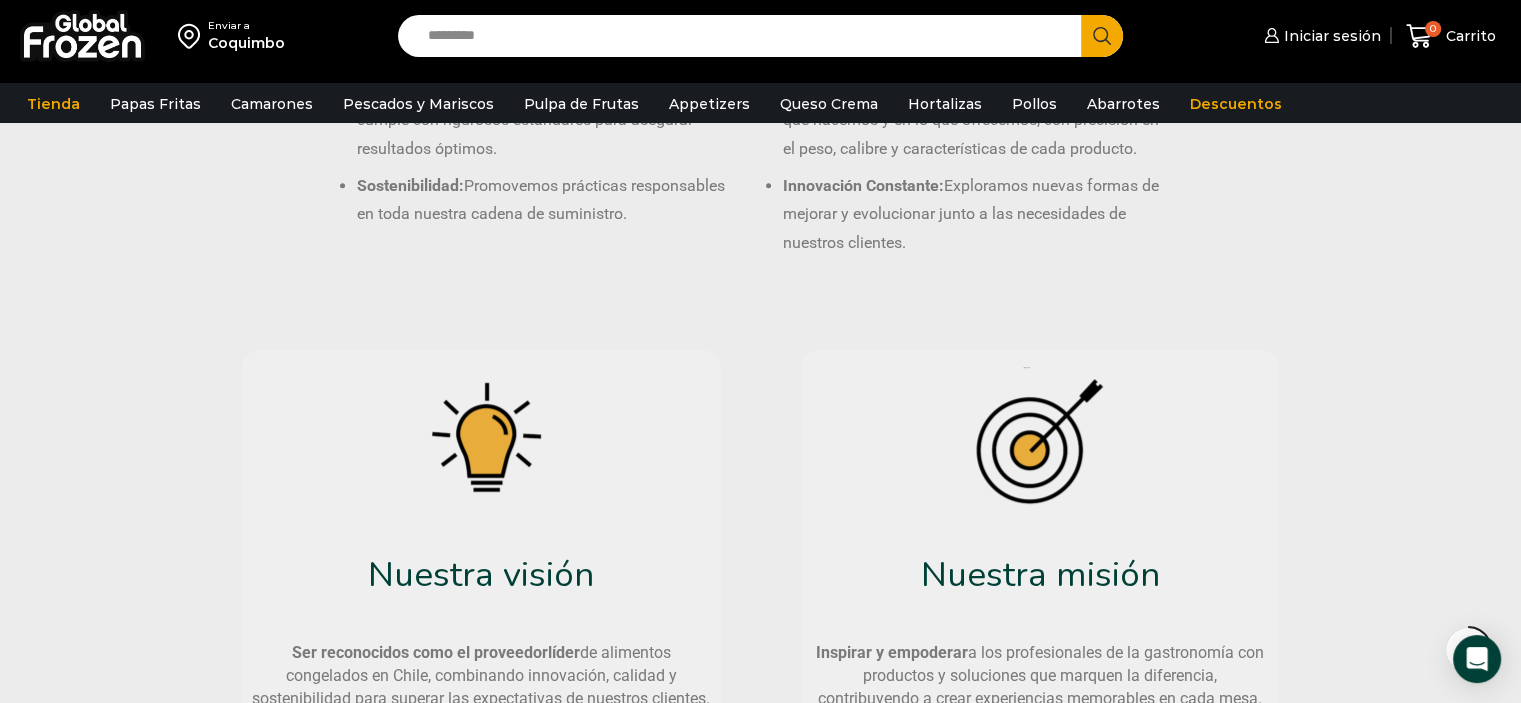 scroll, scrollTop: 0, scrollLeft: 0, axis: both 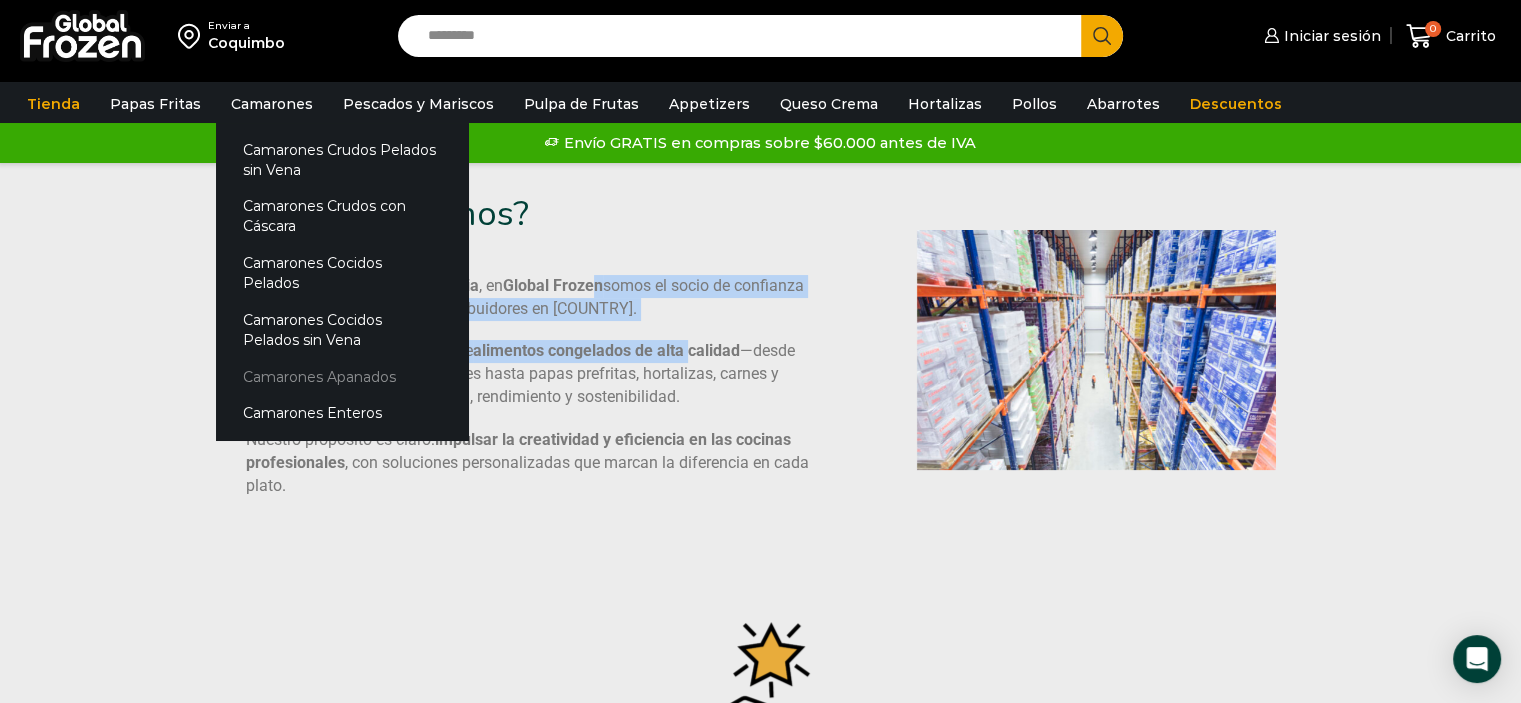 click on "Camarones Apanados" at bounding box center [342, 376] 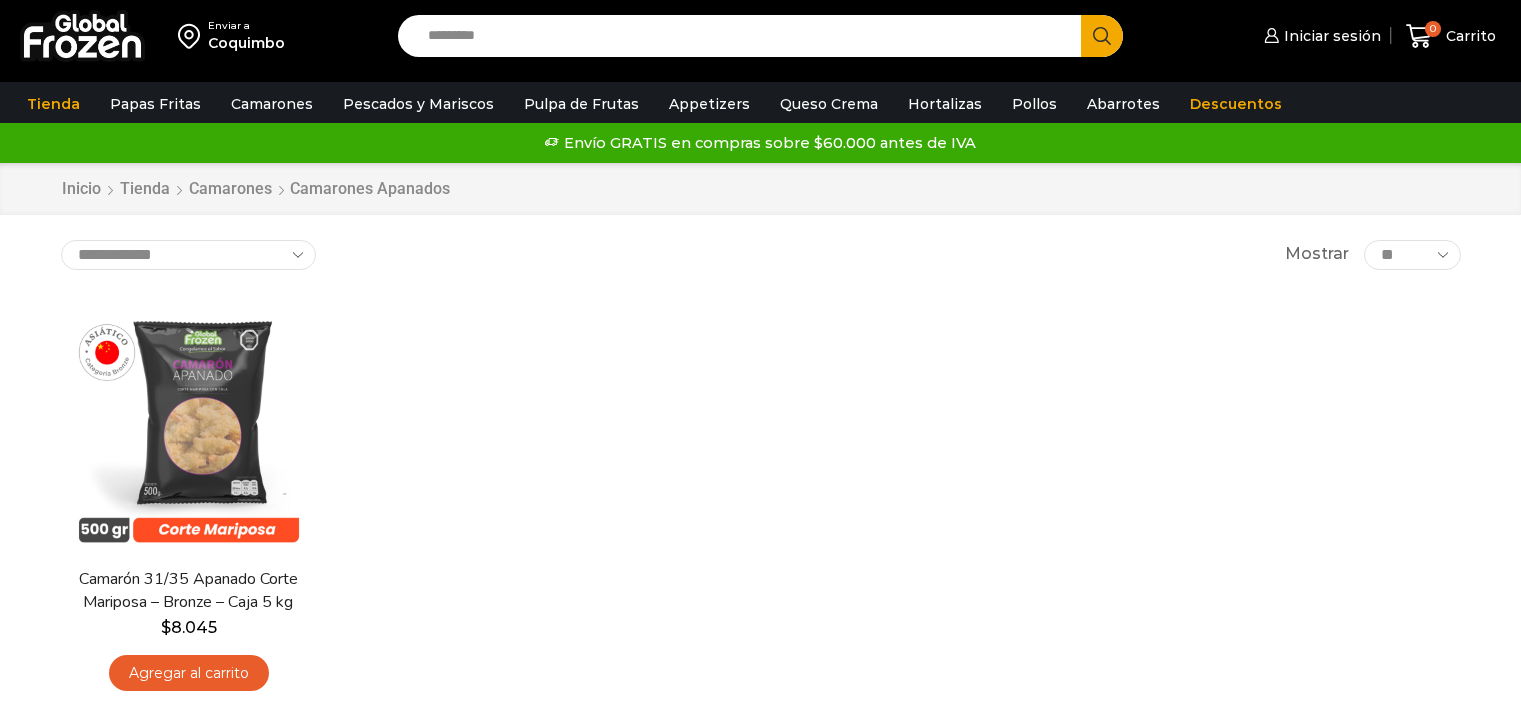 scroll, scrollTop: 0, scrollLeft: 0, axis: both 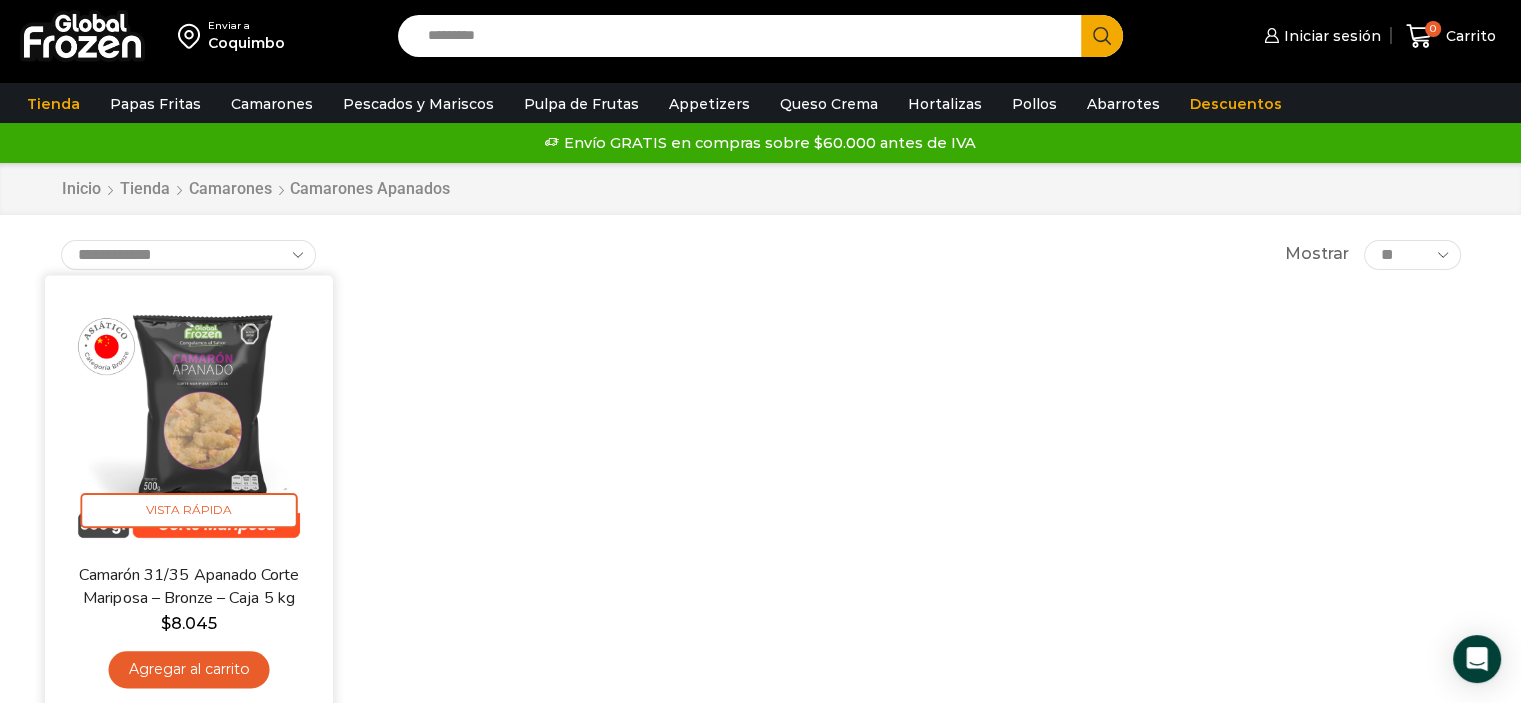 click at bounding box center [189, 419] 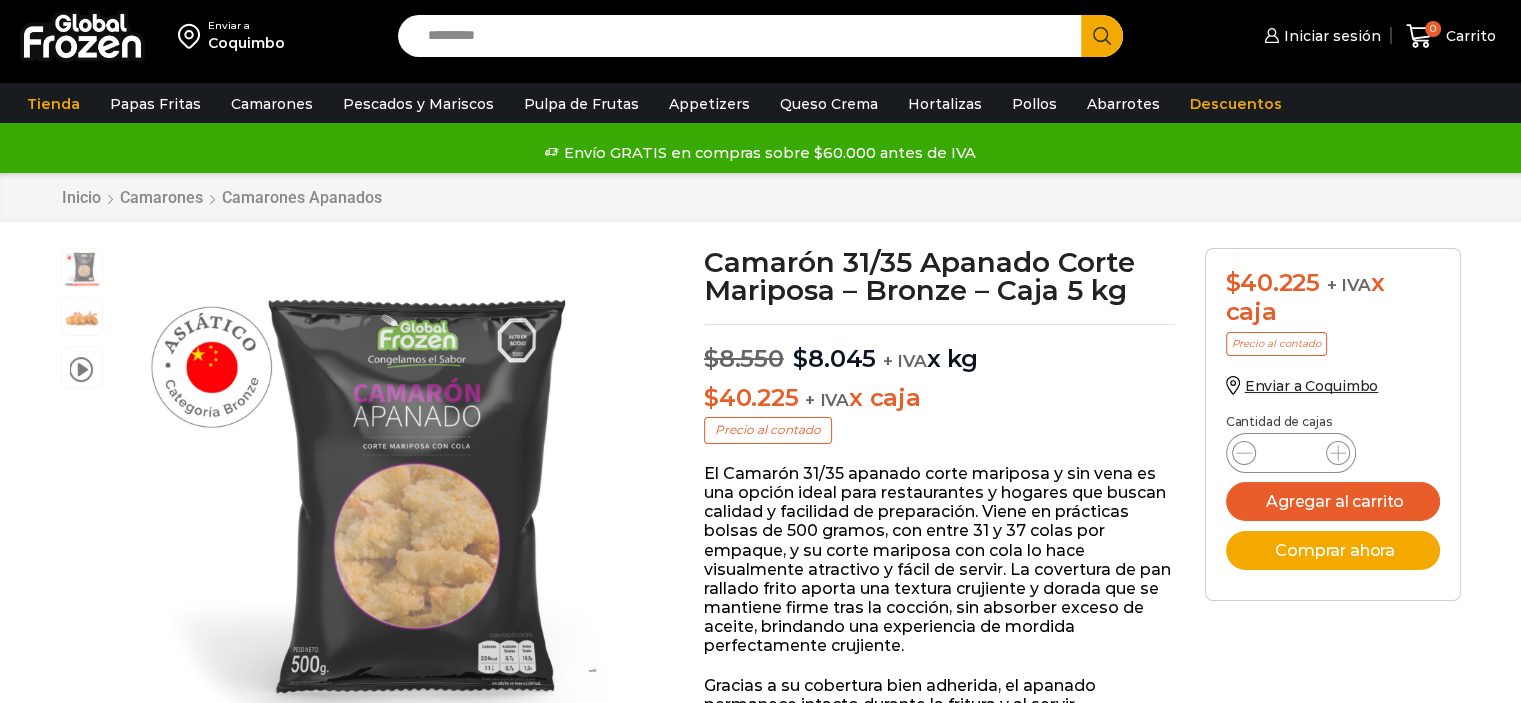 scroll, scrollTop: 0, scrollLeft: 0, axis: both 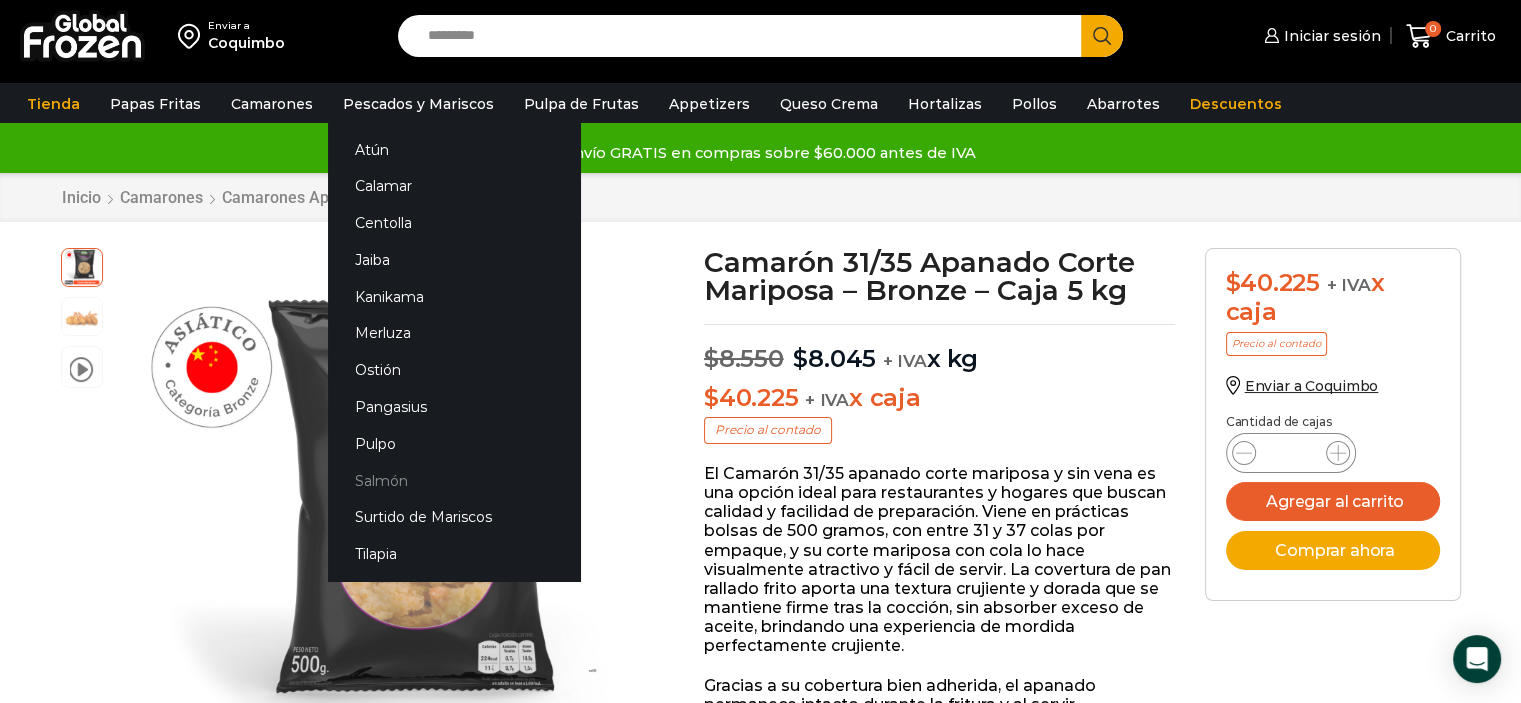 click on "Salmón" at bounding box center [454, 480] 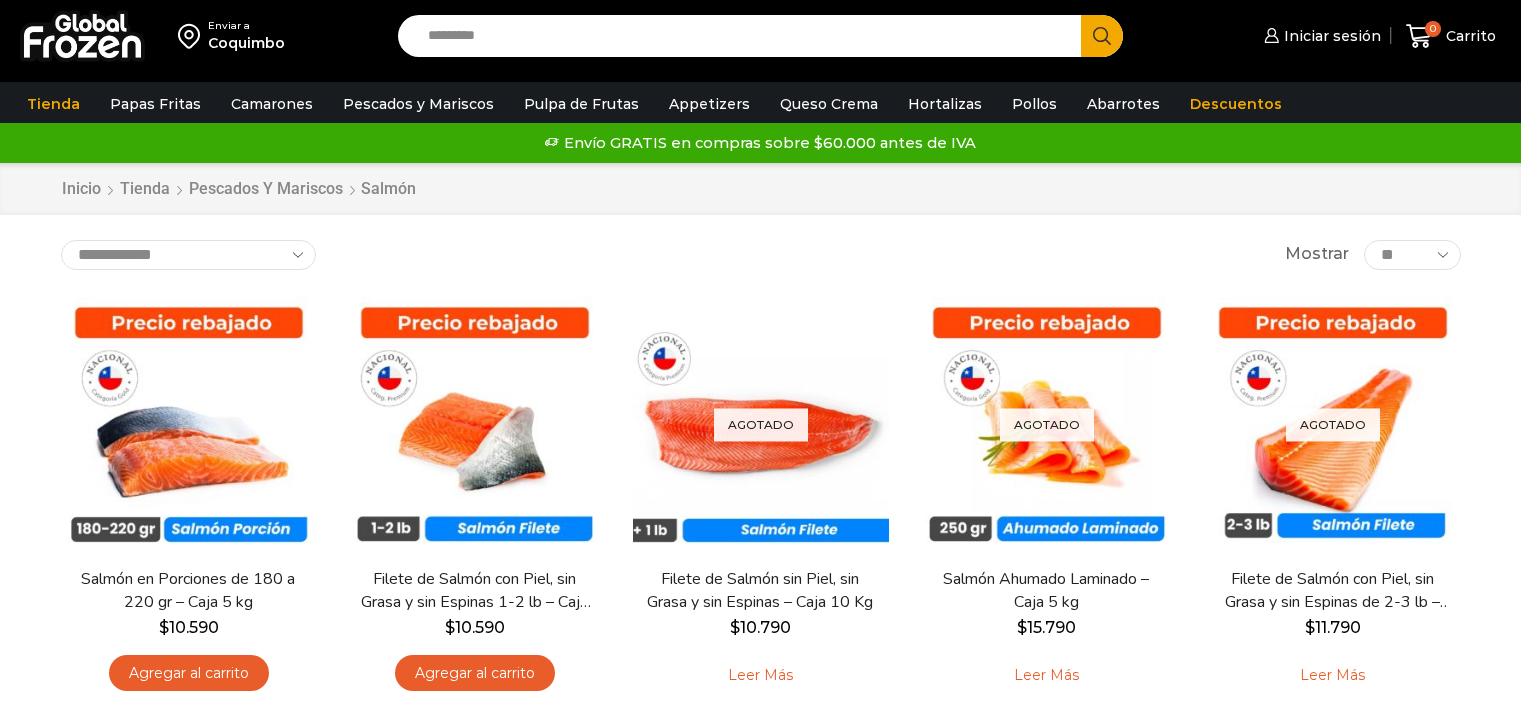 scroll, scrollTop: 0, scrollLeft: 0, axis: both 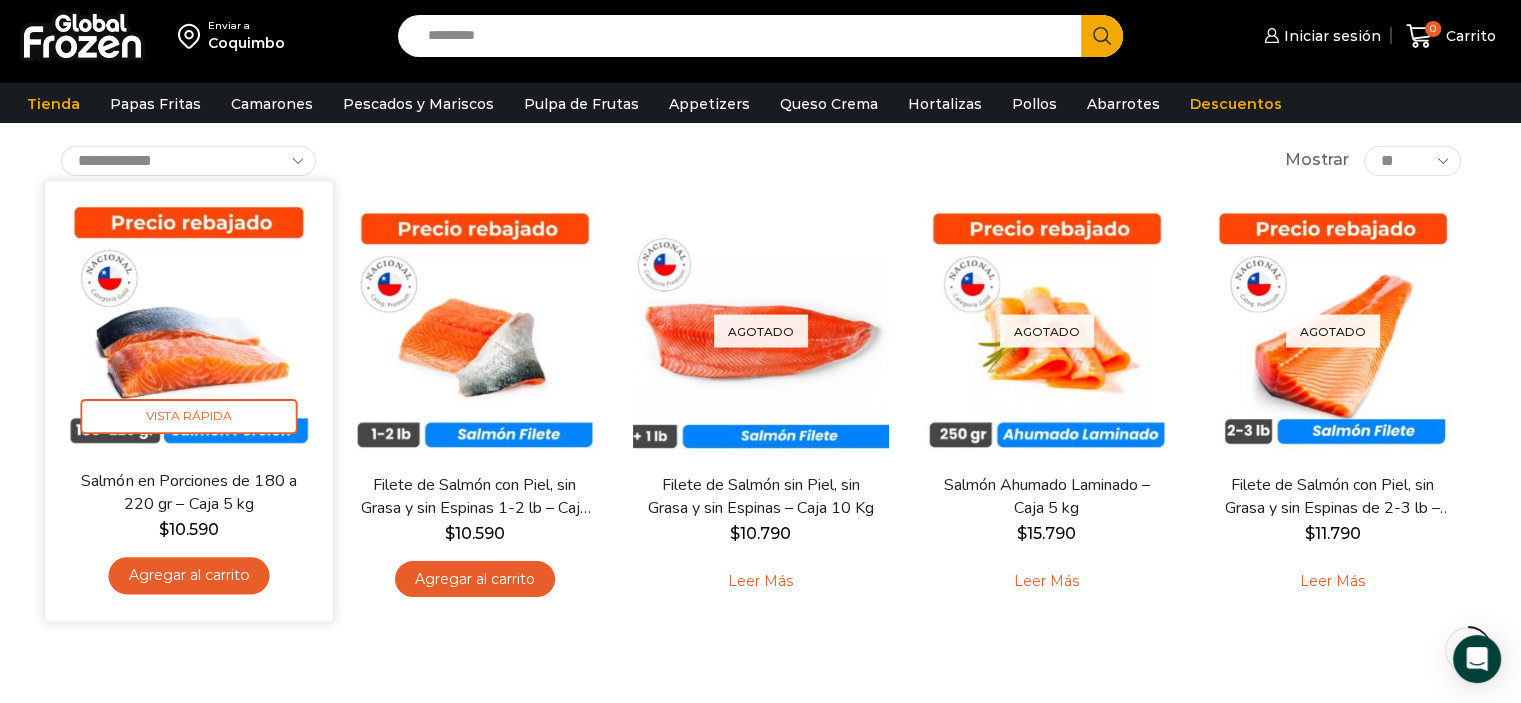 click on "Agregar al carrito" at bounding box center [188, 575] 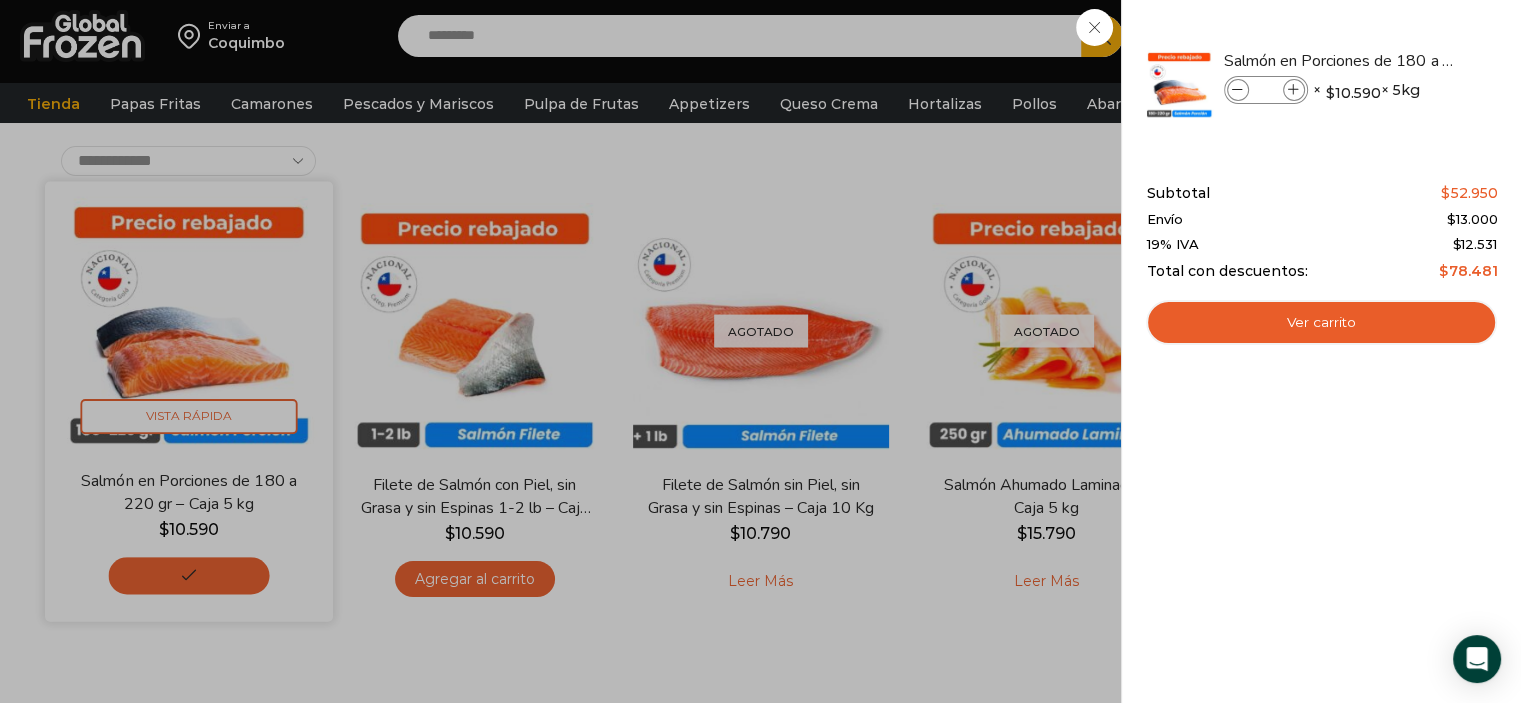 click on "1
Carrito
1
1
Shopping Cart
*" at bounding box center (1451, 36) 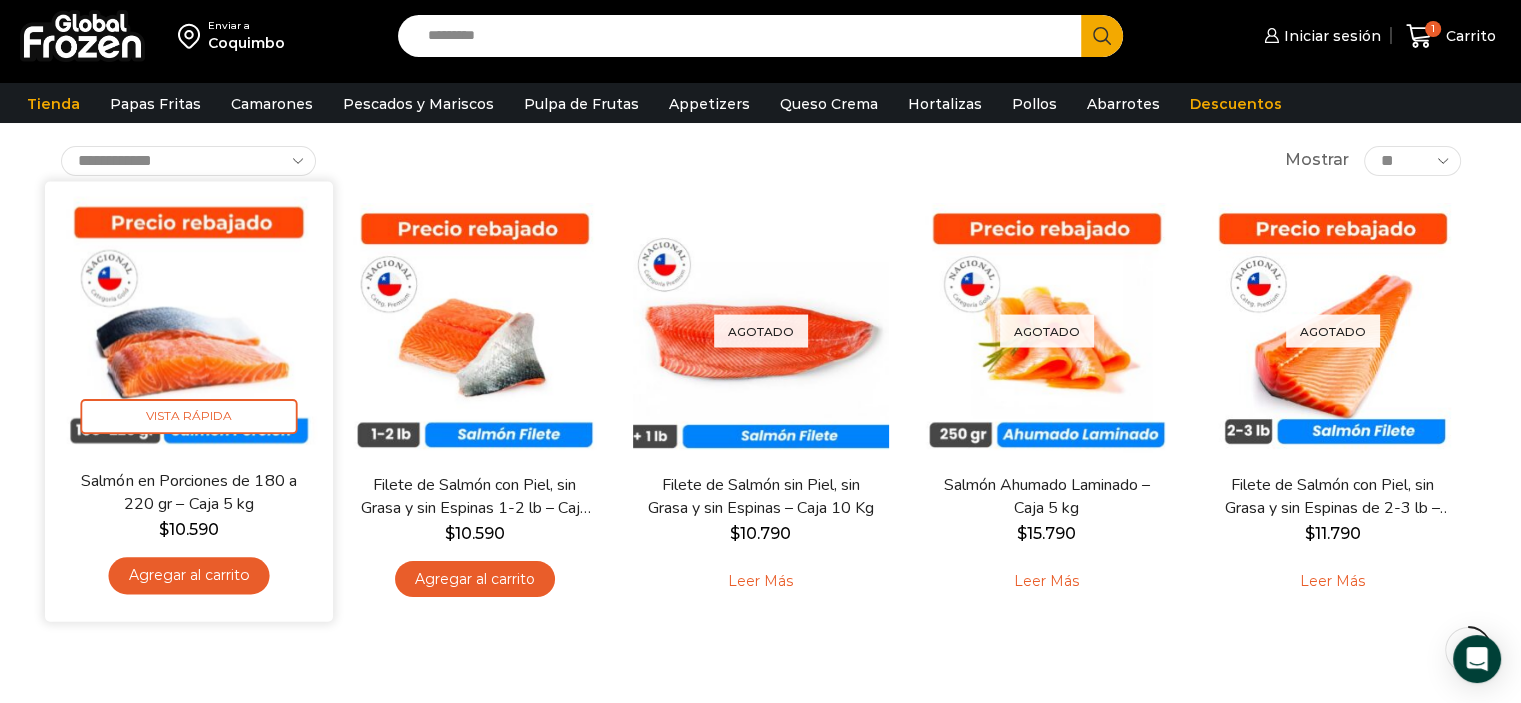 click at bounding box center [189, 325] 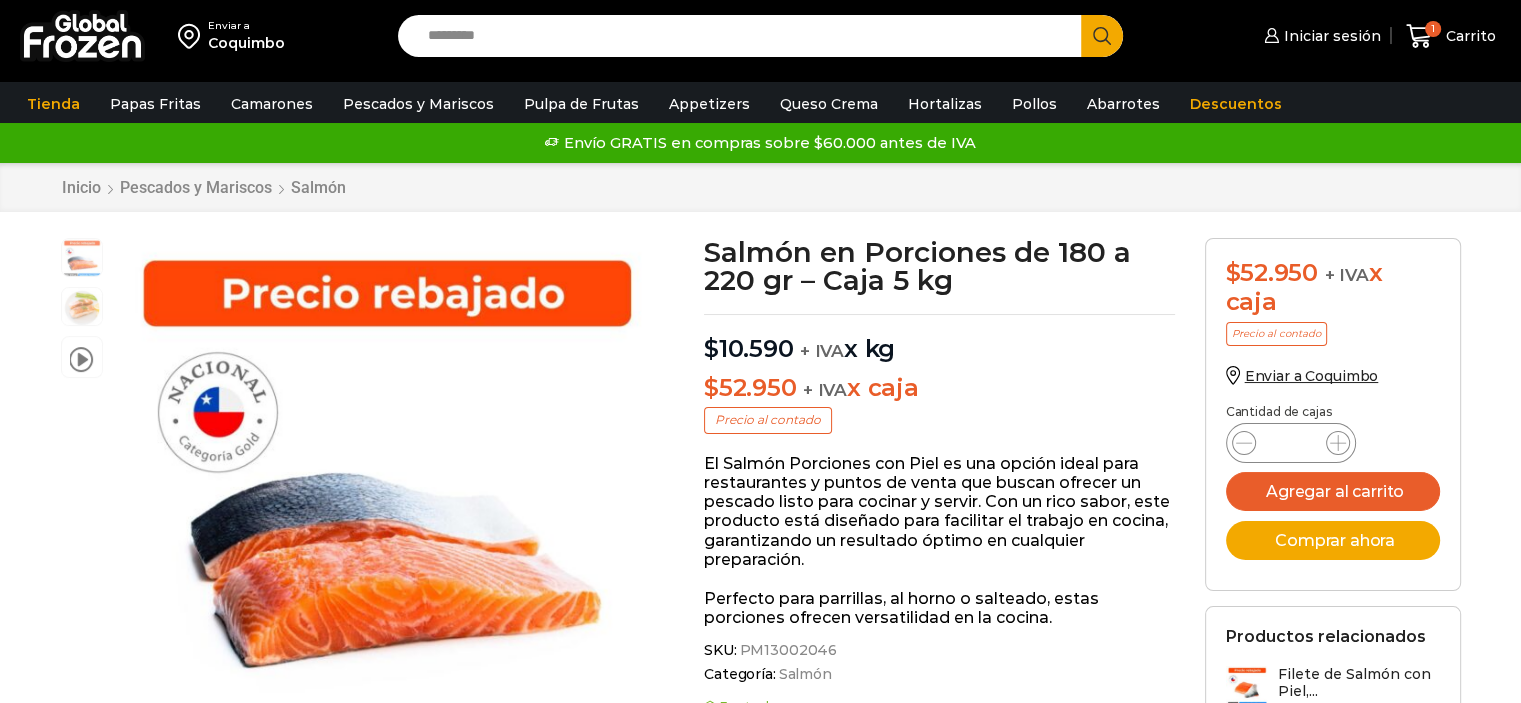 scroll, scrollTop: 0, scrollLeft: 0, axis: both 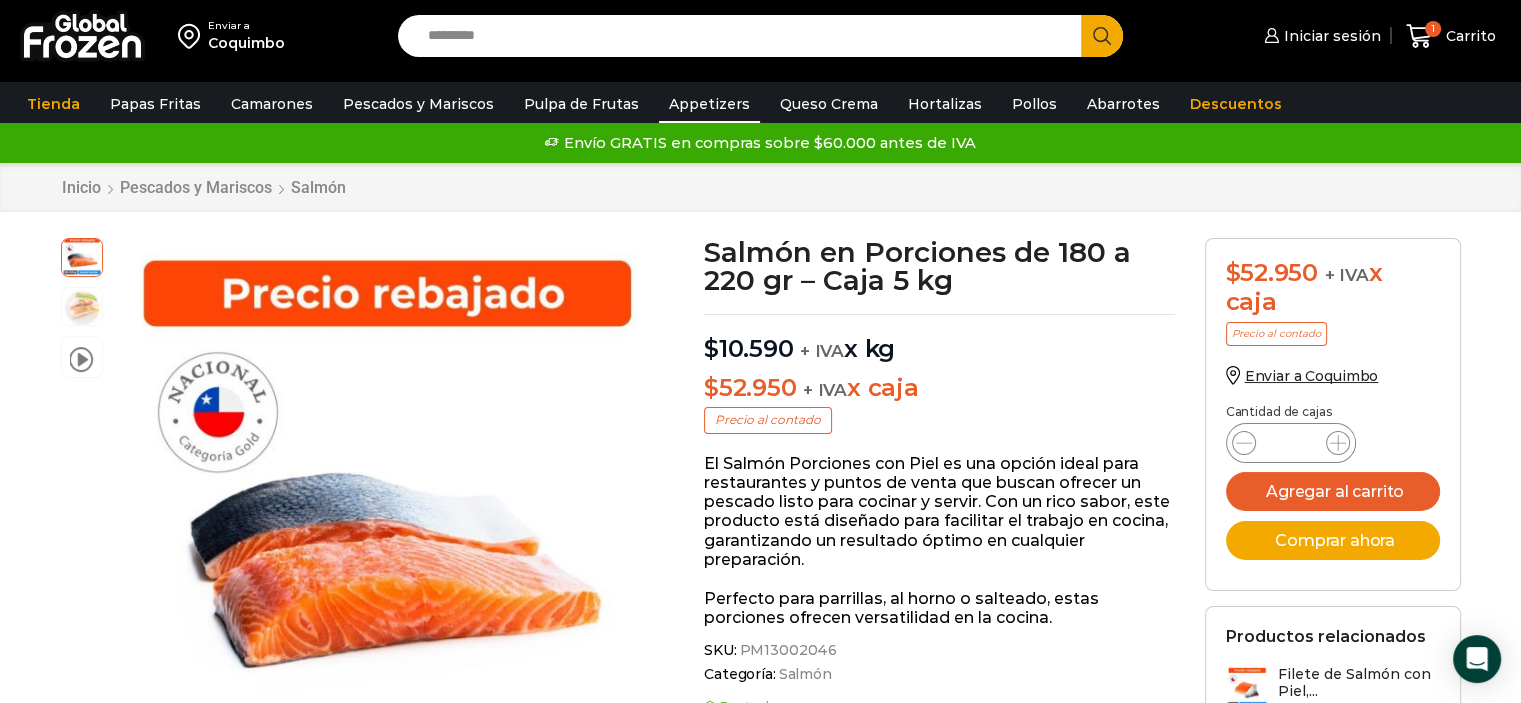 click on "Appetizers" at bounding box center [709, 104] 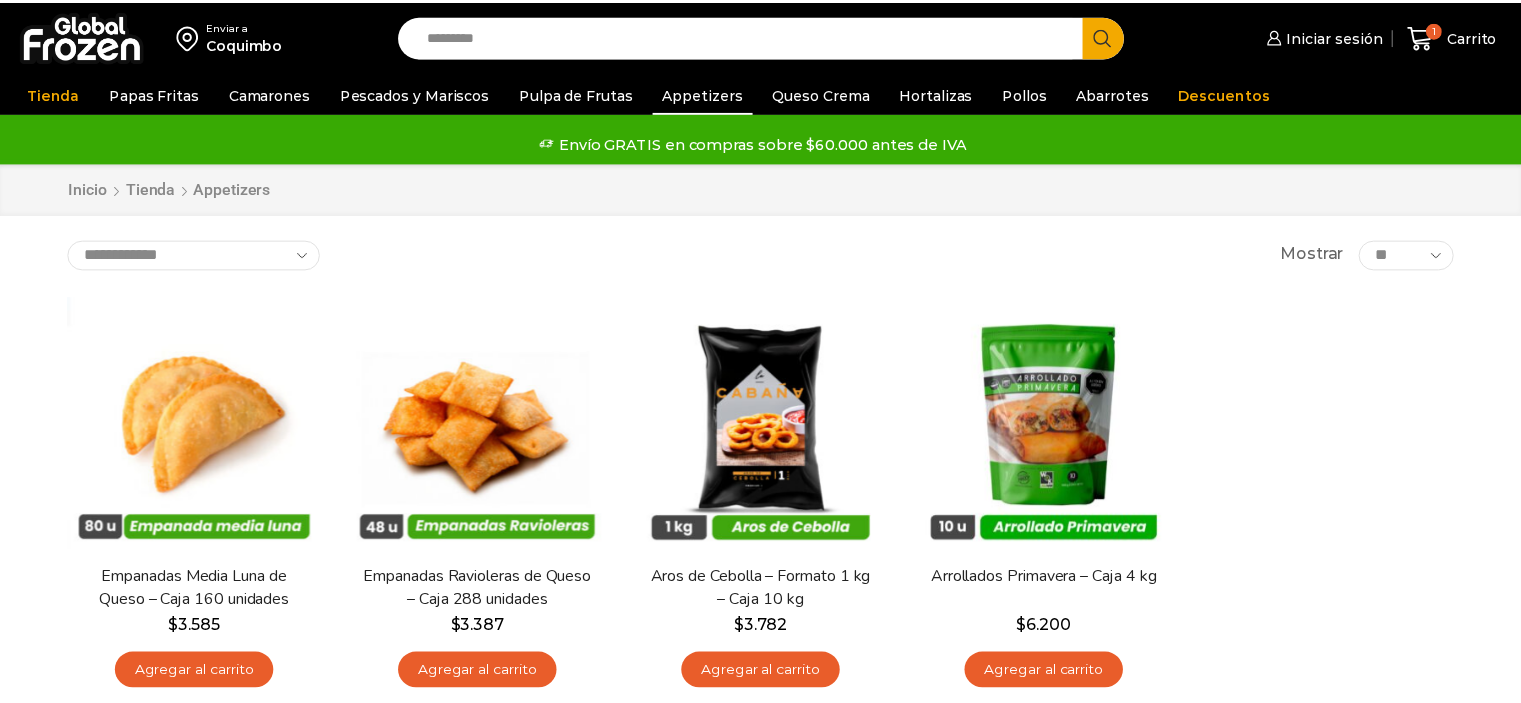 scroll, scrollTop: 0, scrollLeft: 0, axis: both 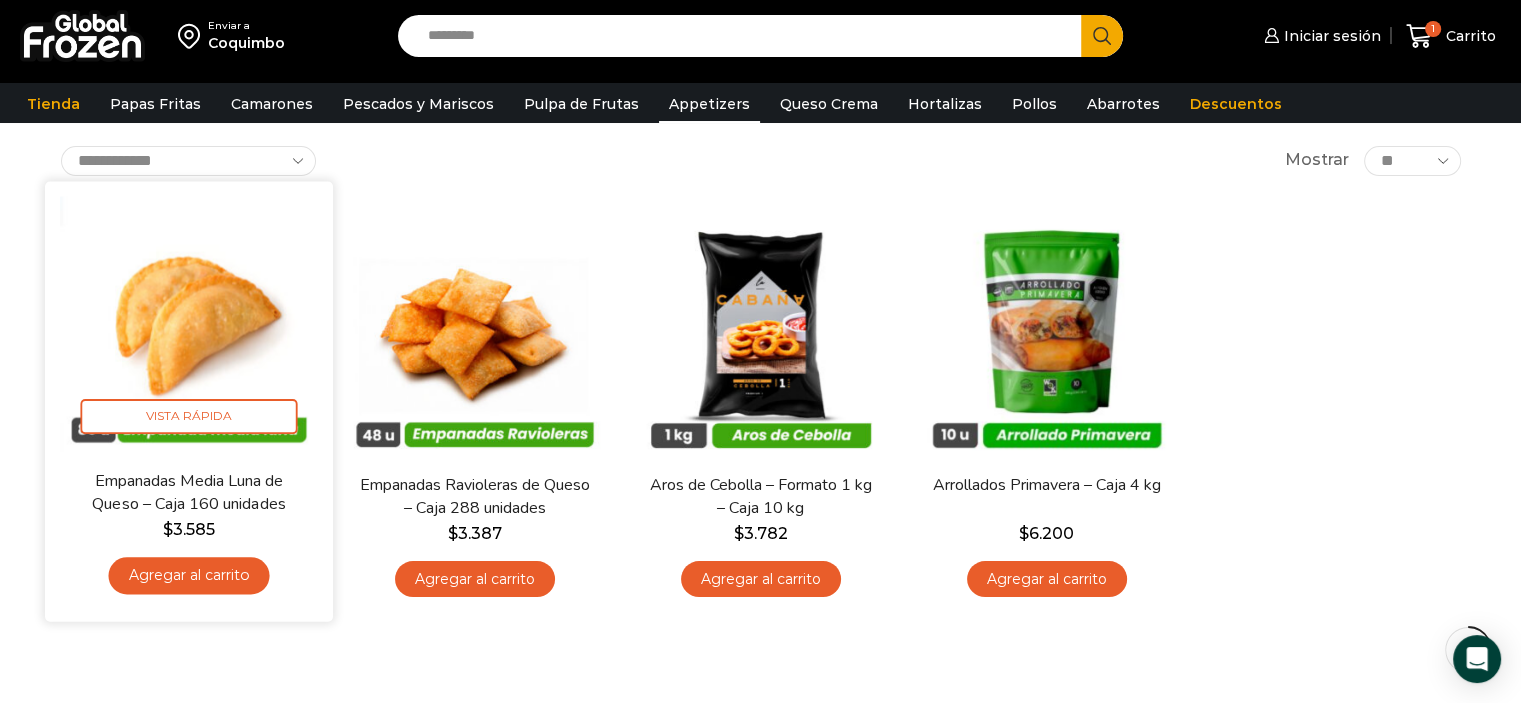 click at bounding box center (189, 325) 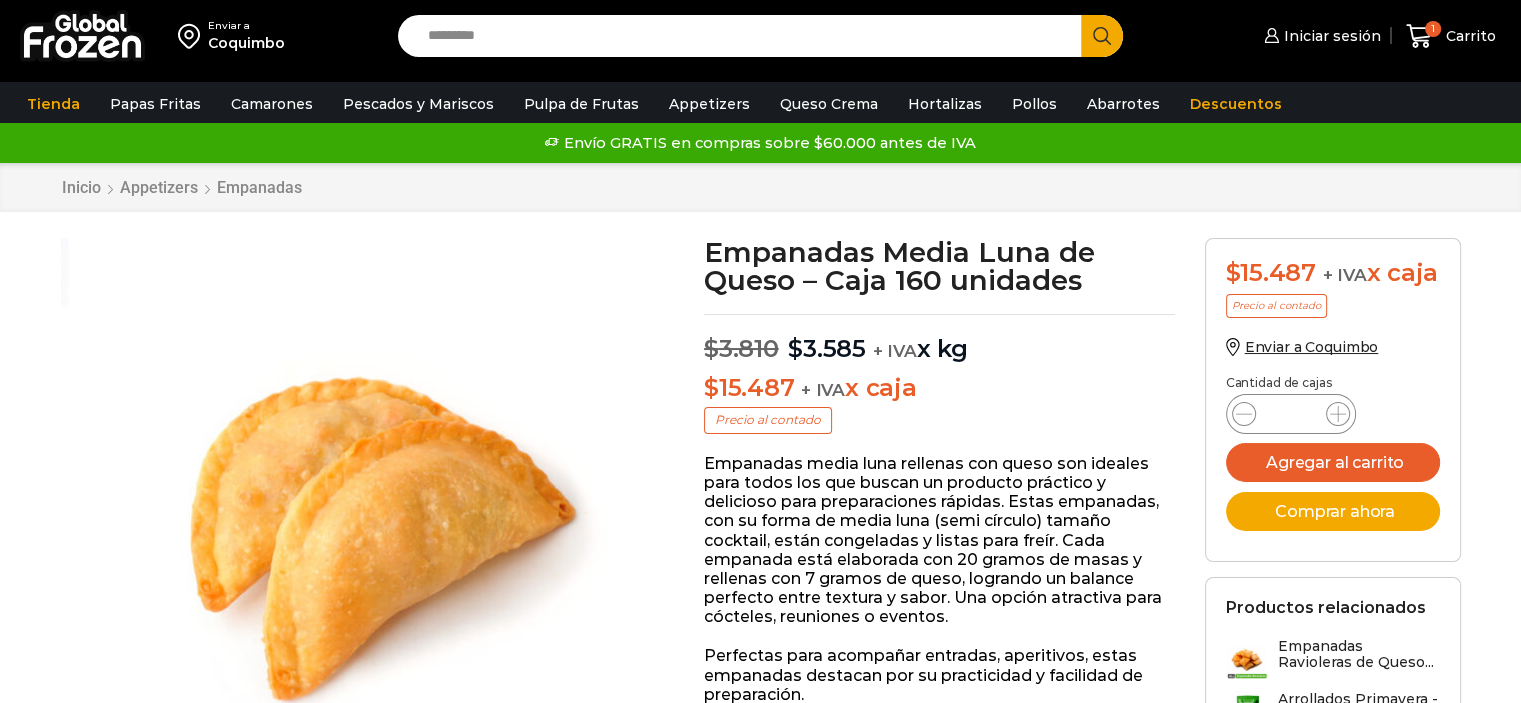 scroll, scrollTop: 0, scrollLeft: 0, axis: both 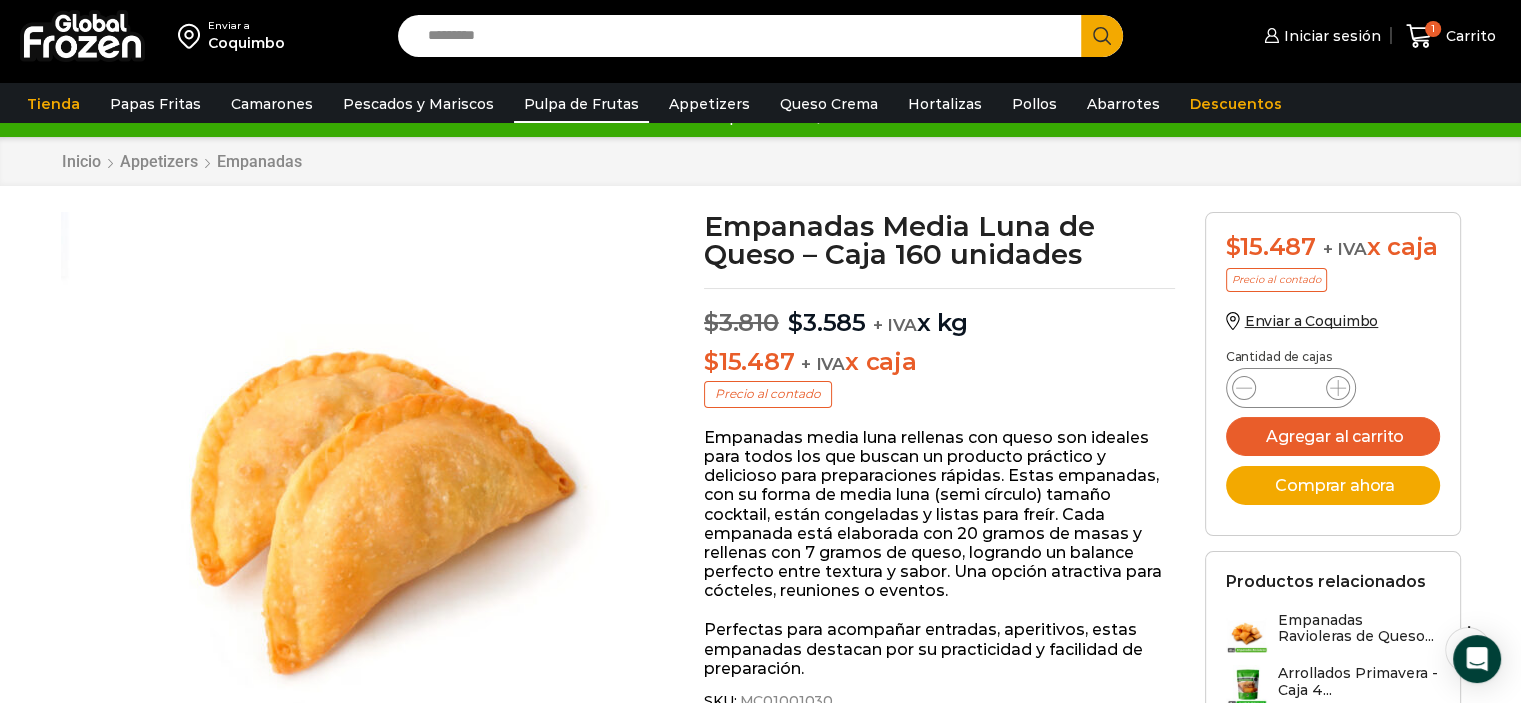 click on "Pulpa de Frutas" at bounding box center [581, 104] 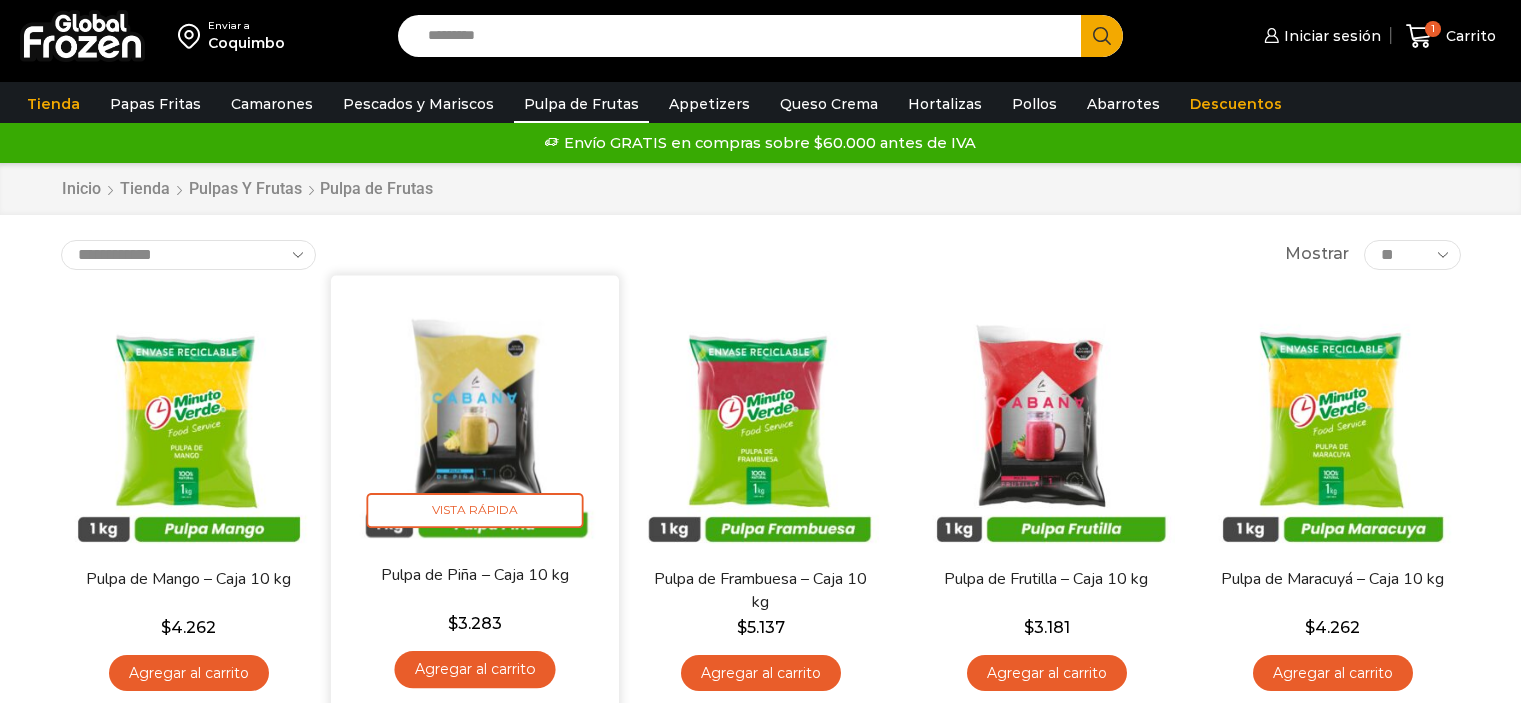 scroll, scrollTop: 0, scrollLeft: 0, axis: both 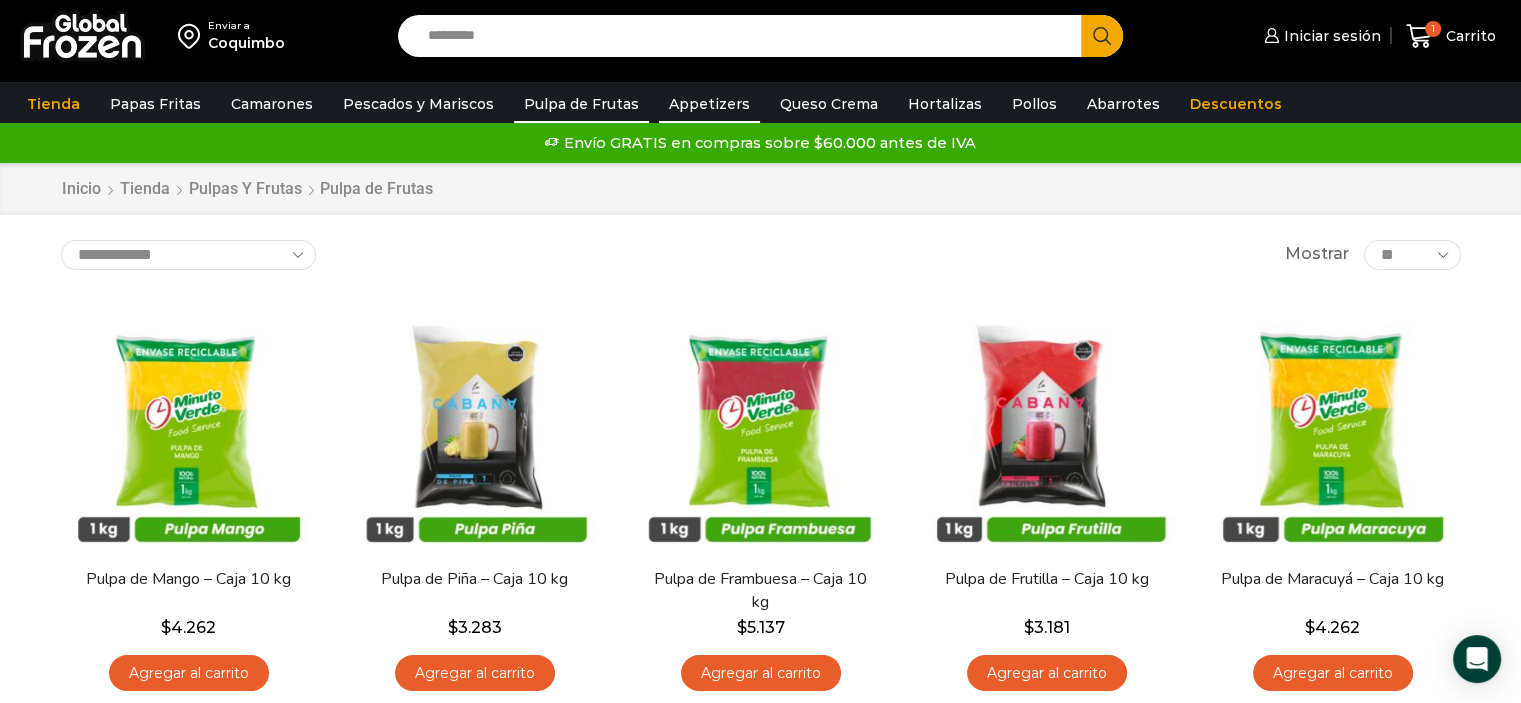 click on "Appetizers" at bounding box center [709, 104] 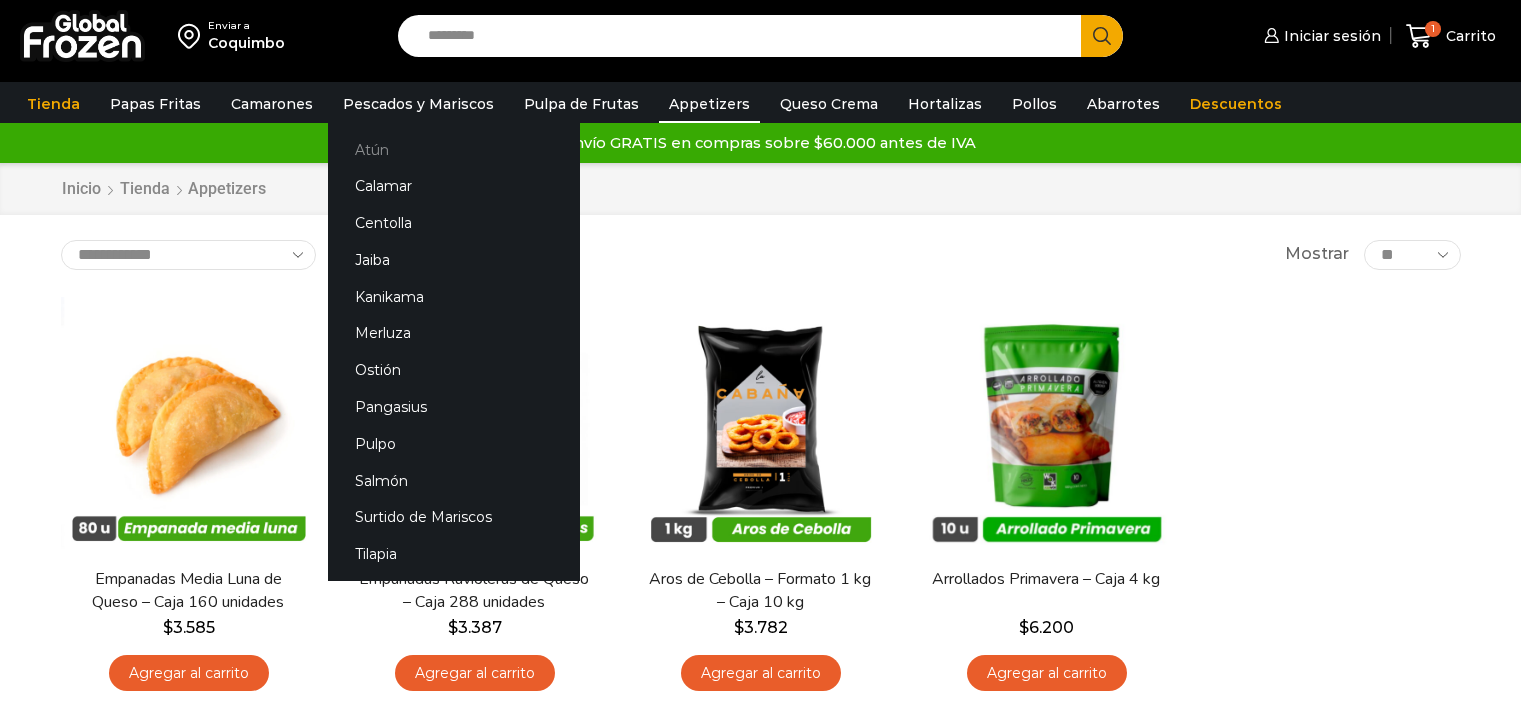 scroll, scrollTop: 0, scrollLeft: 0, axis: both 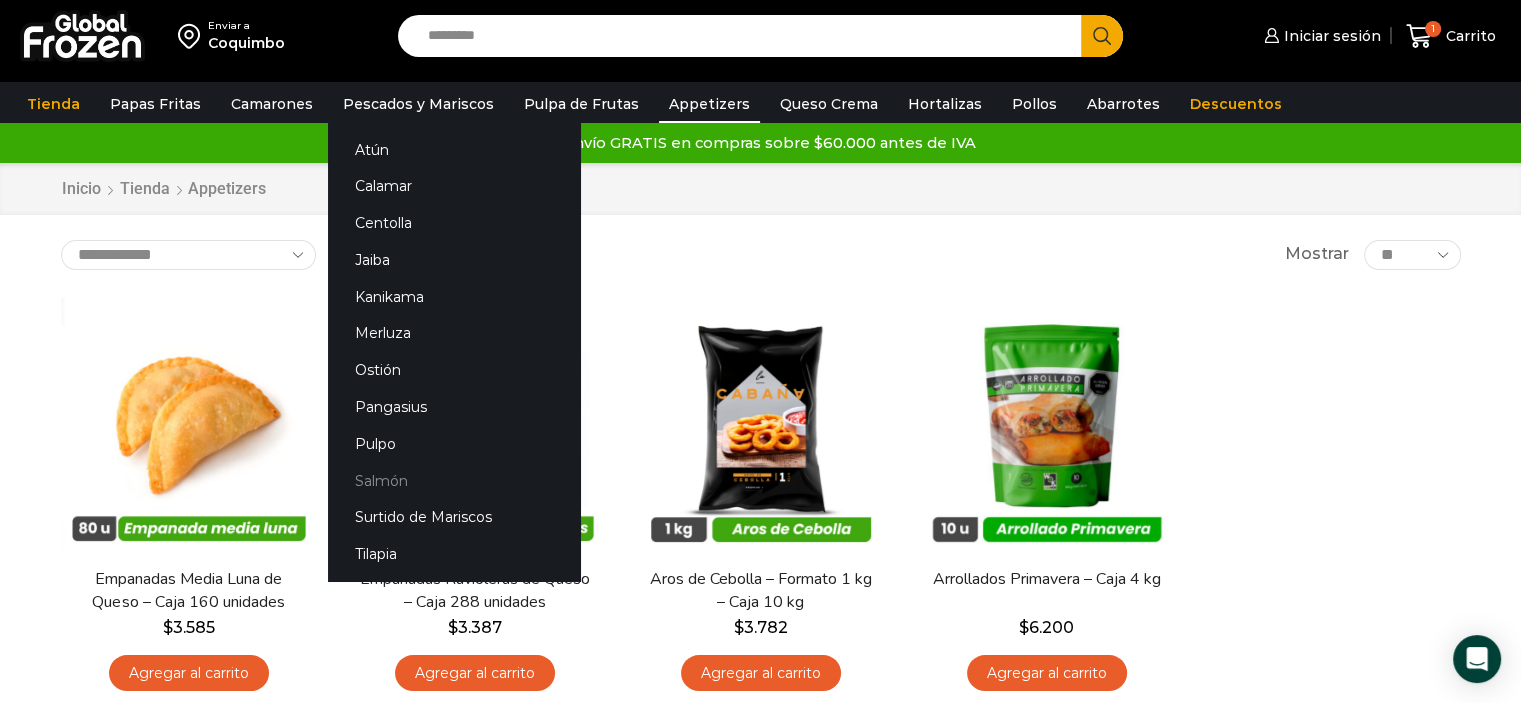 click on "Salmón" at bounding box center [454, 480] 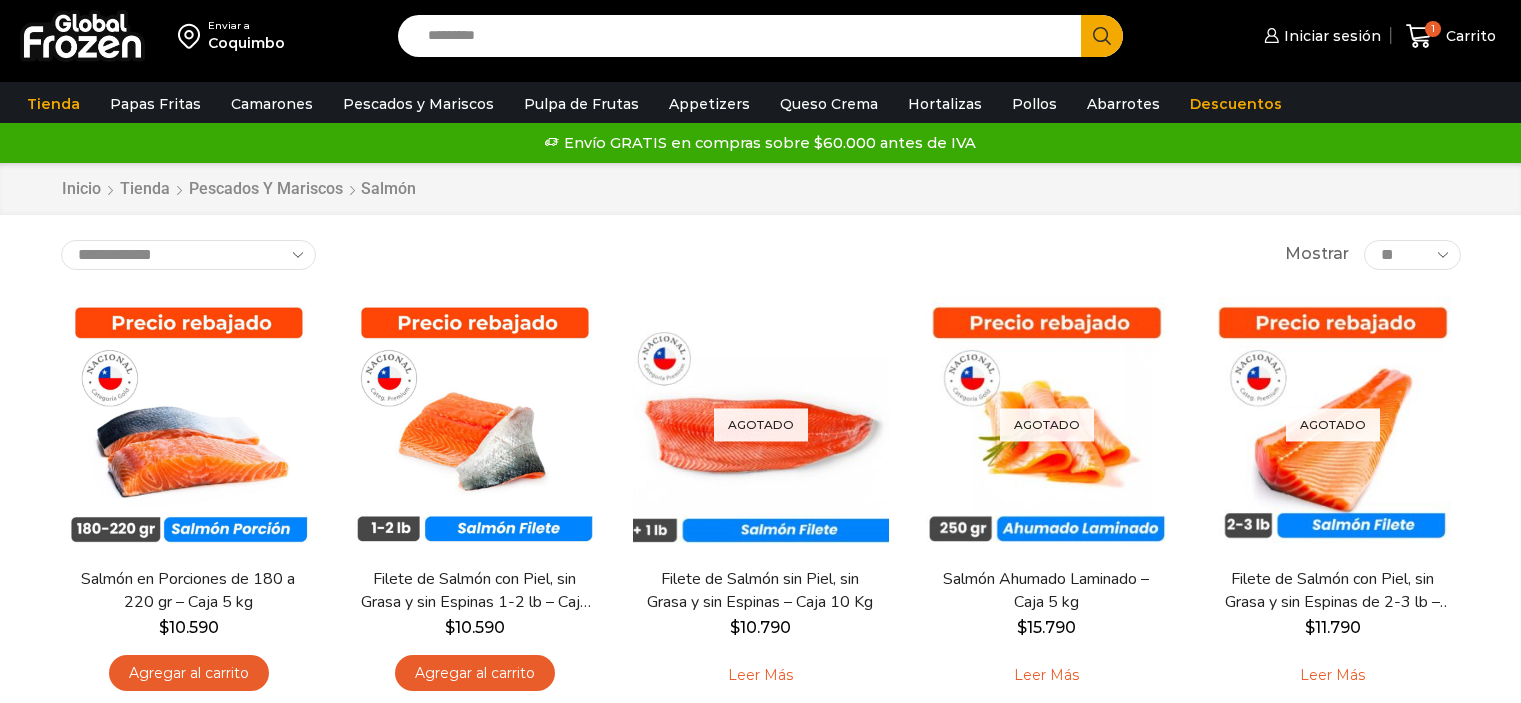 scroll, scrollTop: 0, scrollLeft: 0, axis: both 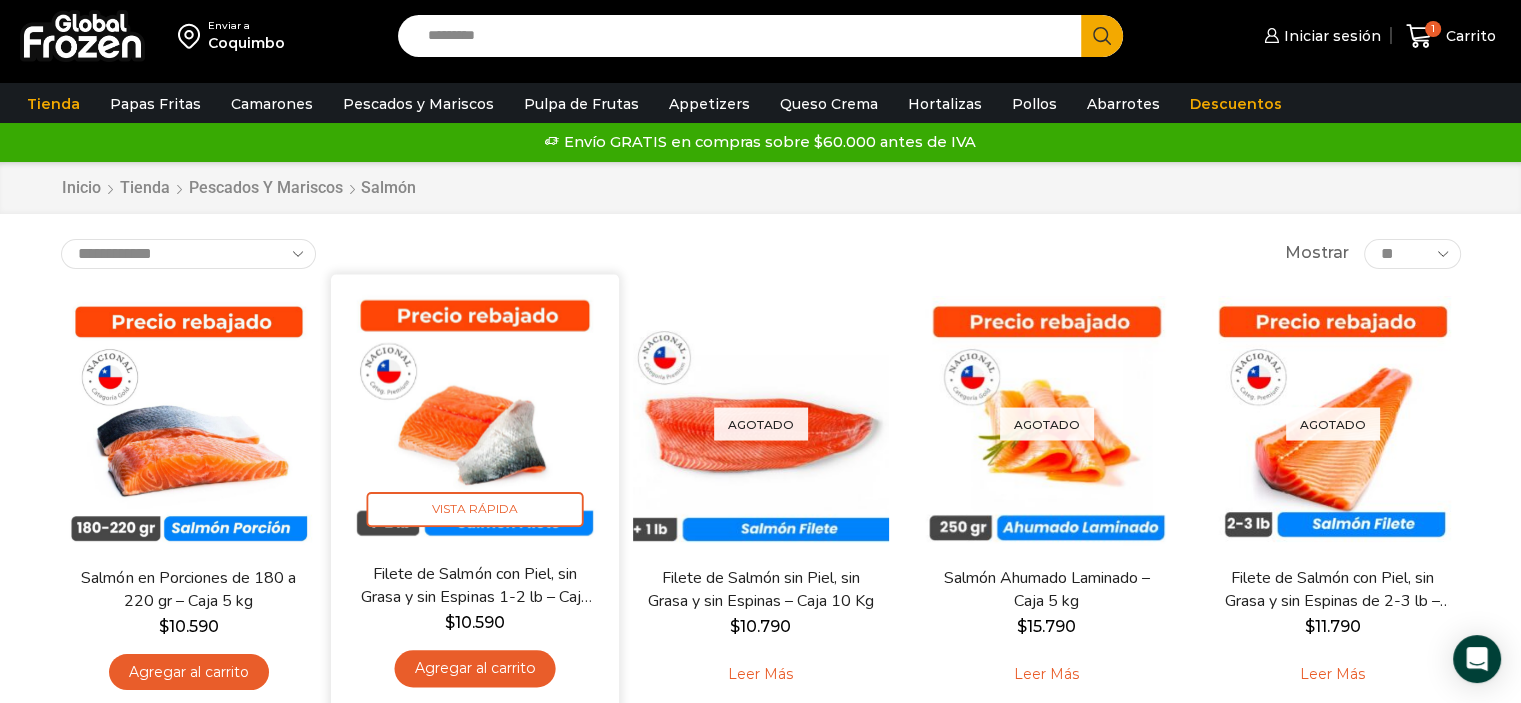 click at bounding box center [475, 418] 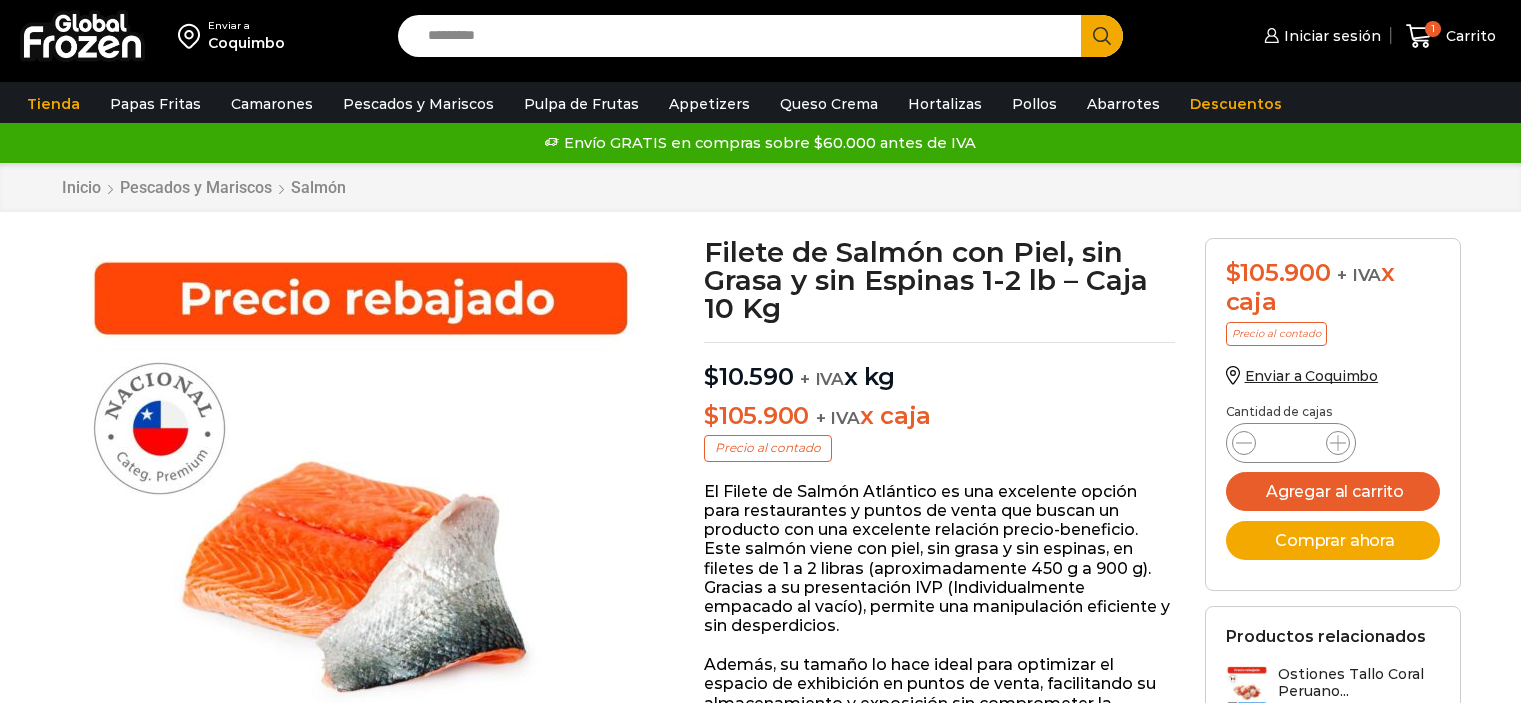 scroll, scrollTop: 0, scrollLeft: 0, axis: both 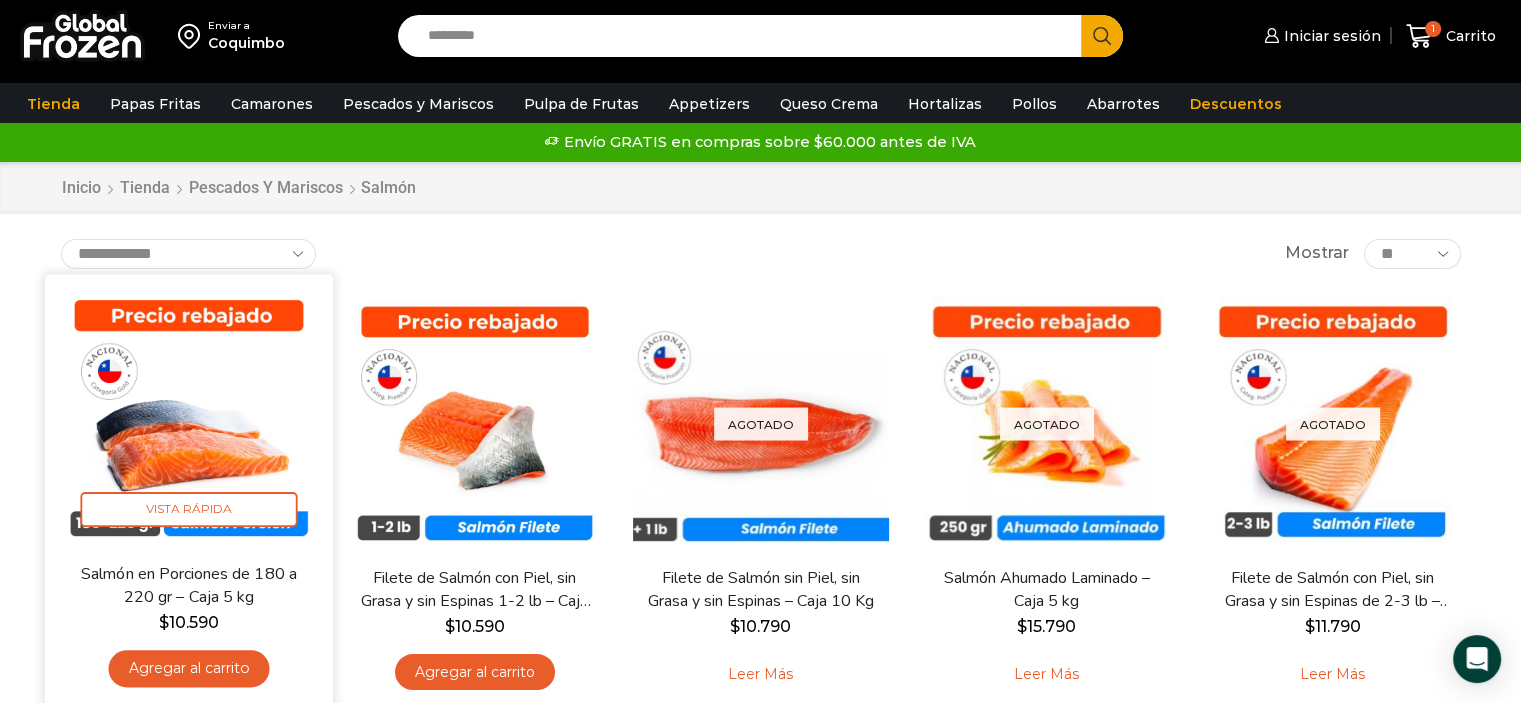 click at bounding box center (189, 418) 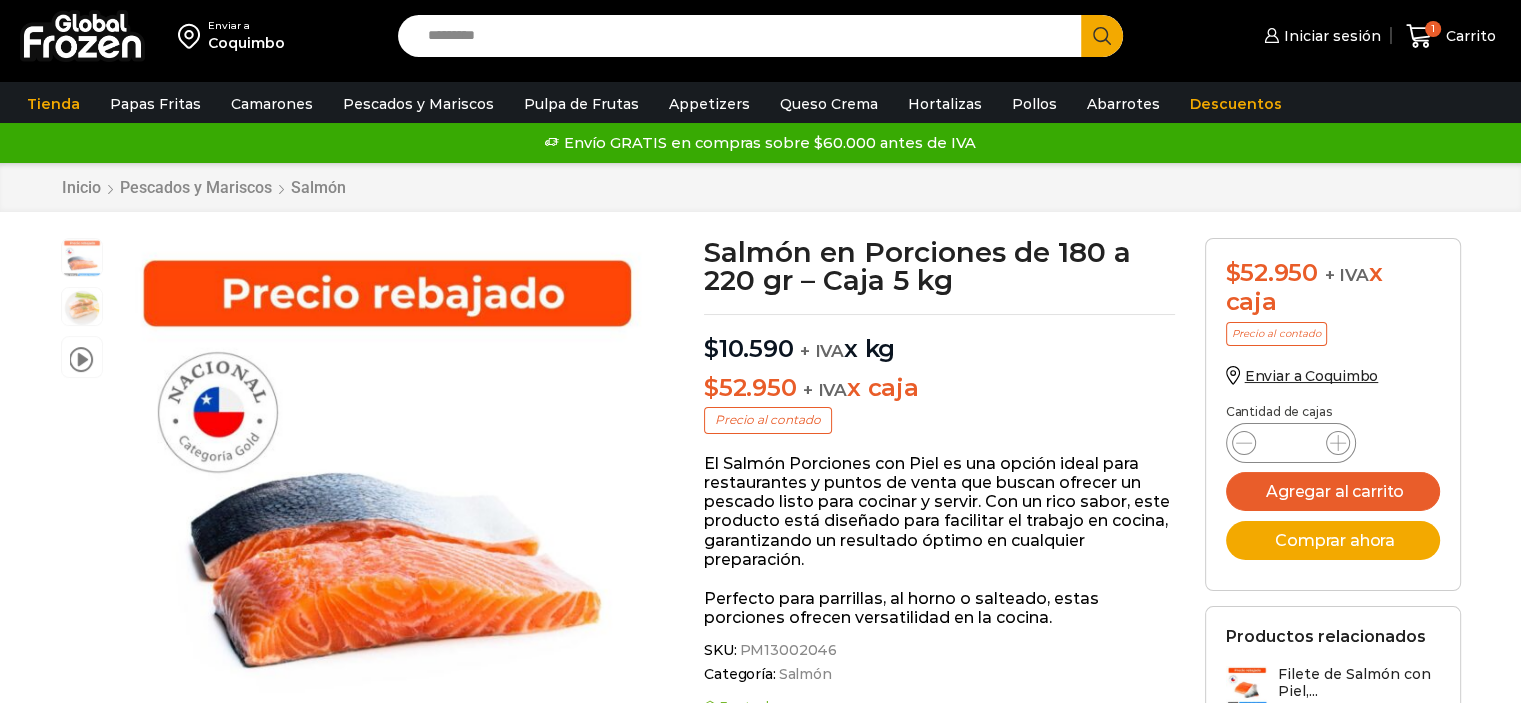 scroll, scrollTop: 0, scrollLeft: 0, axis: both 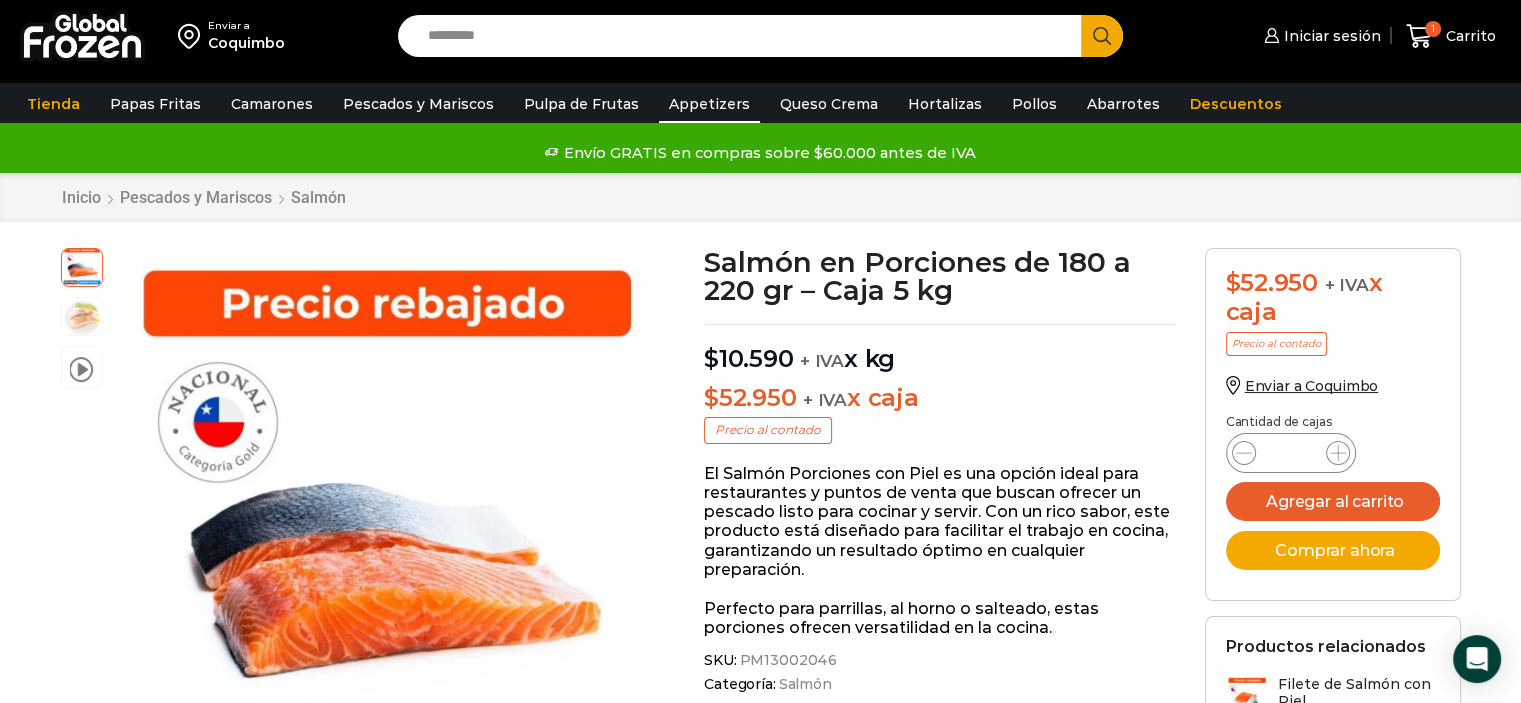 click on "Appetizers" at bounding box center [709, 104] 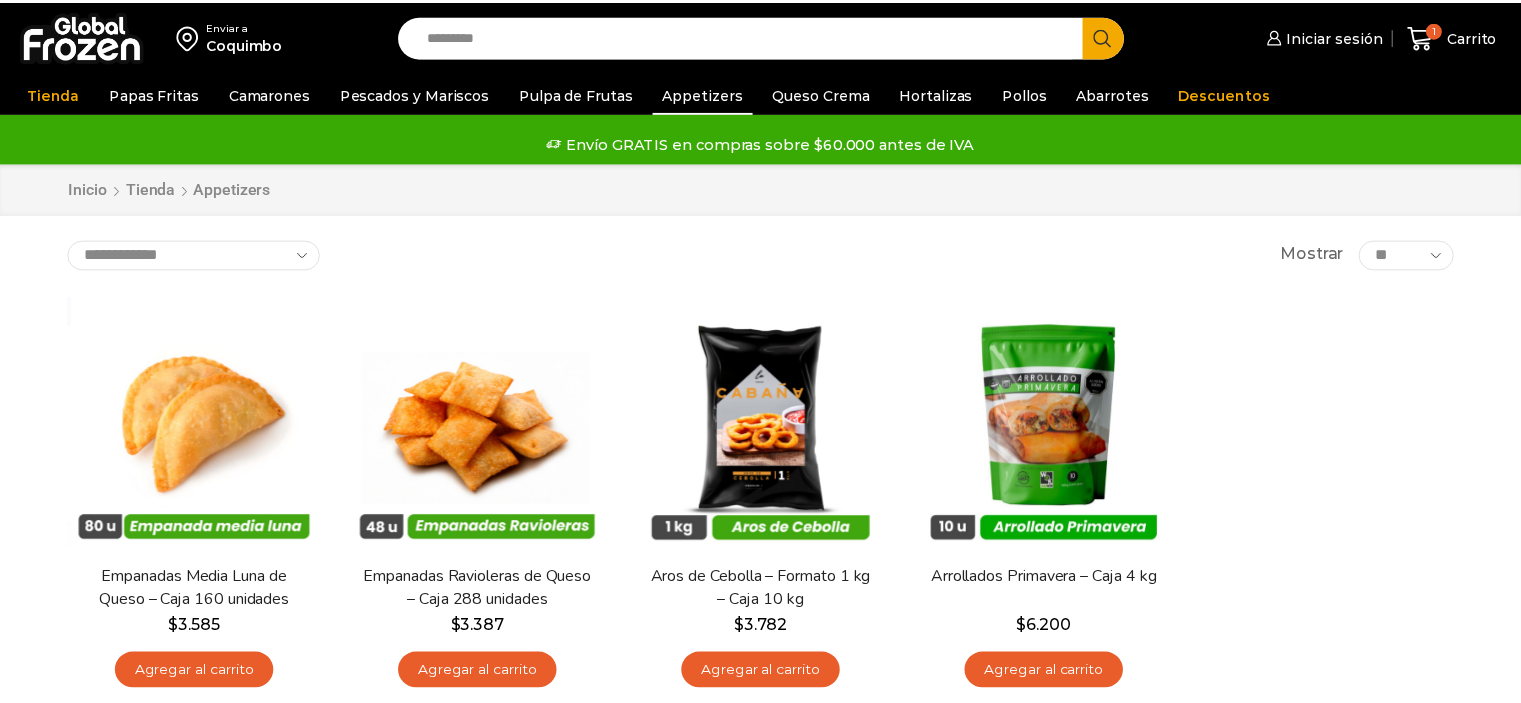 scroll, scrollTop: 0, scrollLeft: 0, axis: both 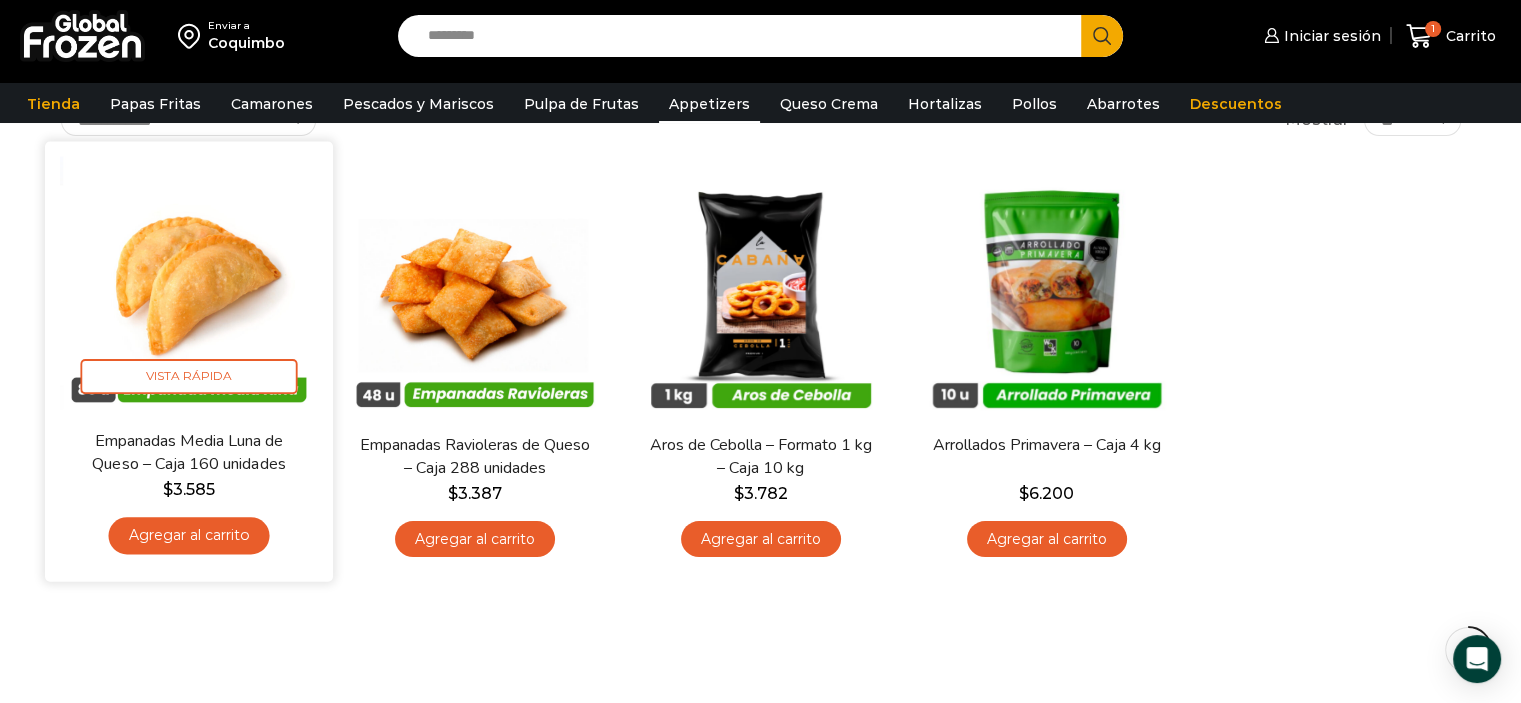 click at bounding box center (189, 285) 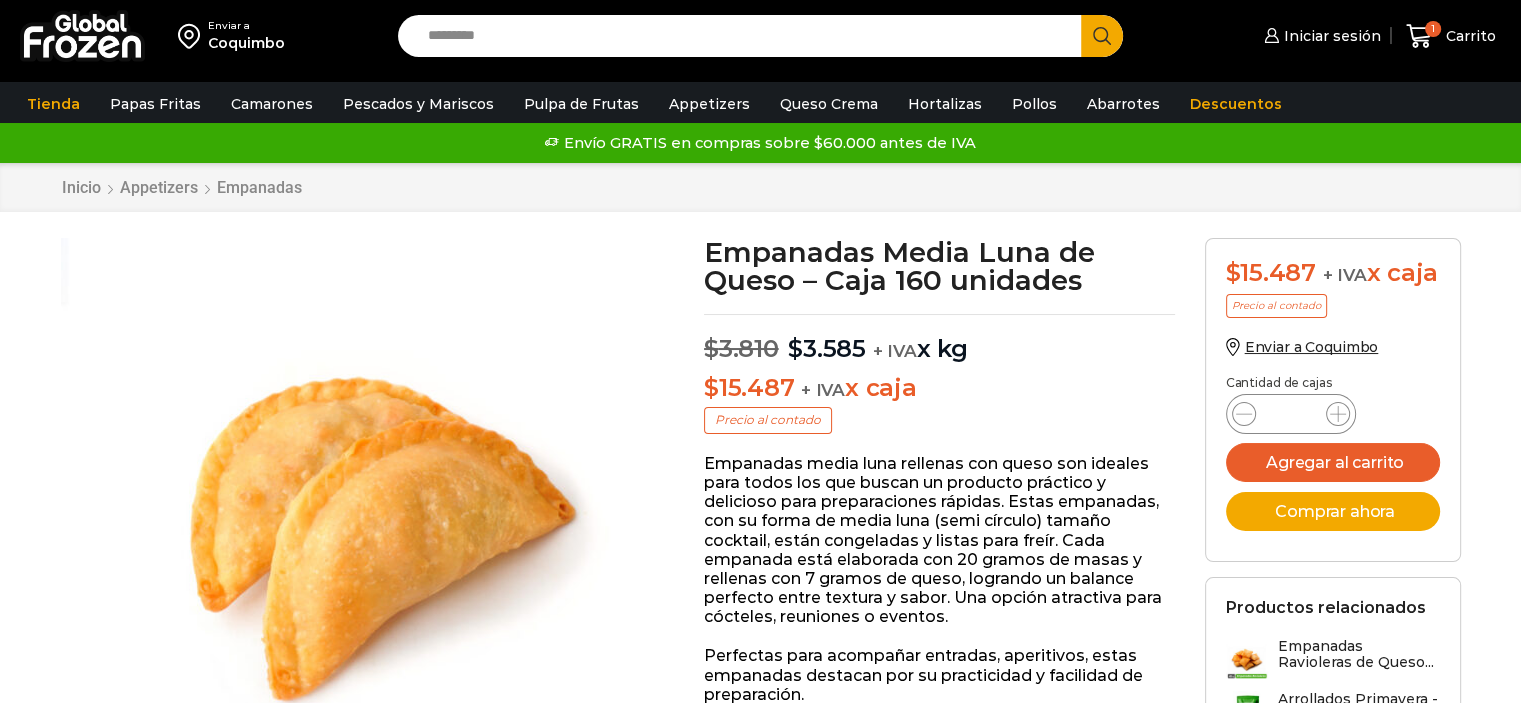scroll, scrollTop: 0, scrollLeft: 0, axis: both 